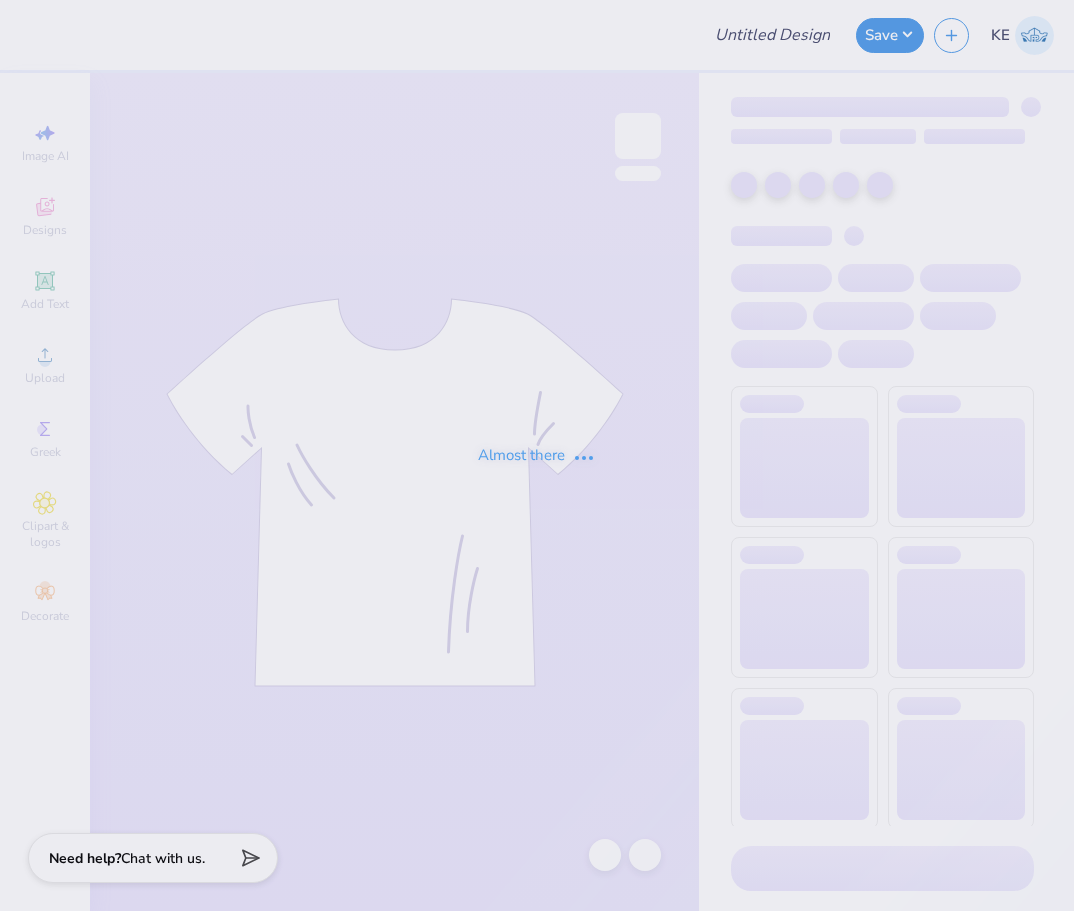 type on "Alpha Sigma Alpha Kettering Uni Fall Merch" 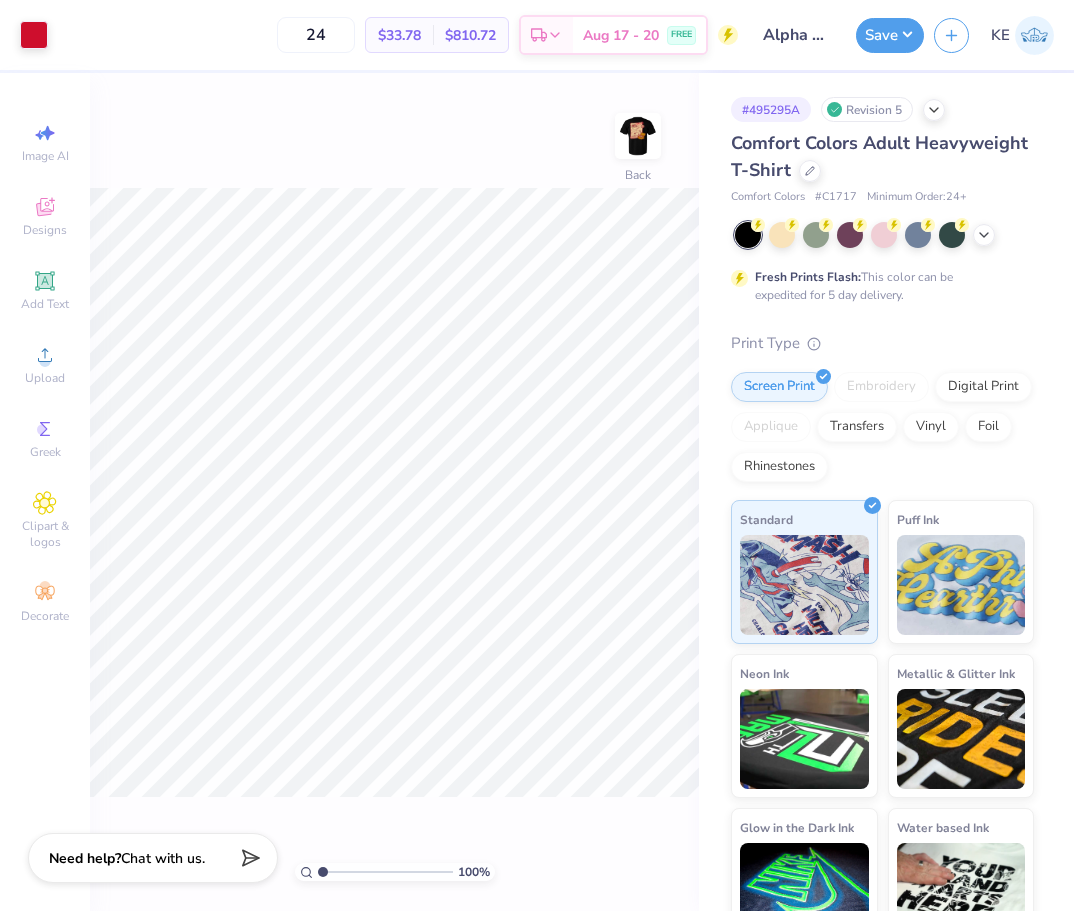 scroll, scrollTop: 0, scrollLeft: 0, axis: both 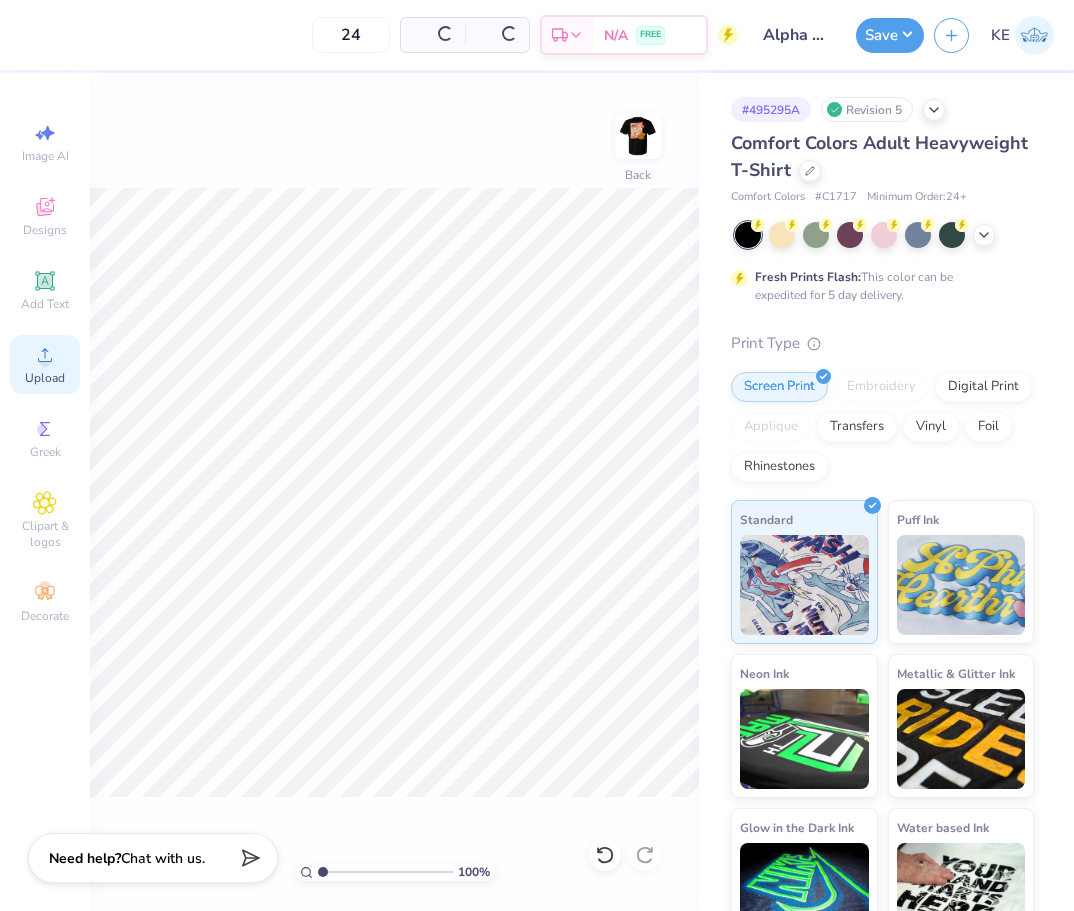 click 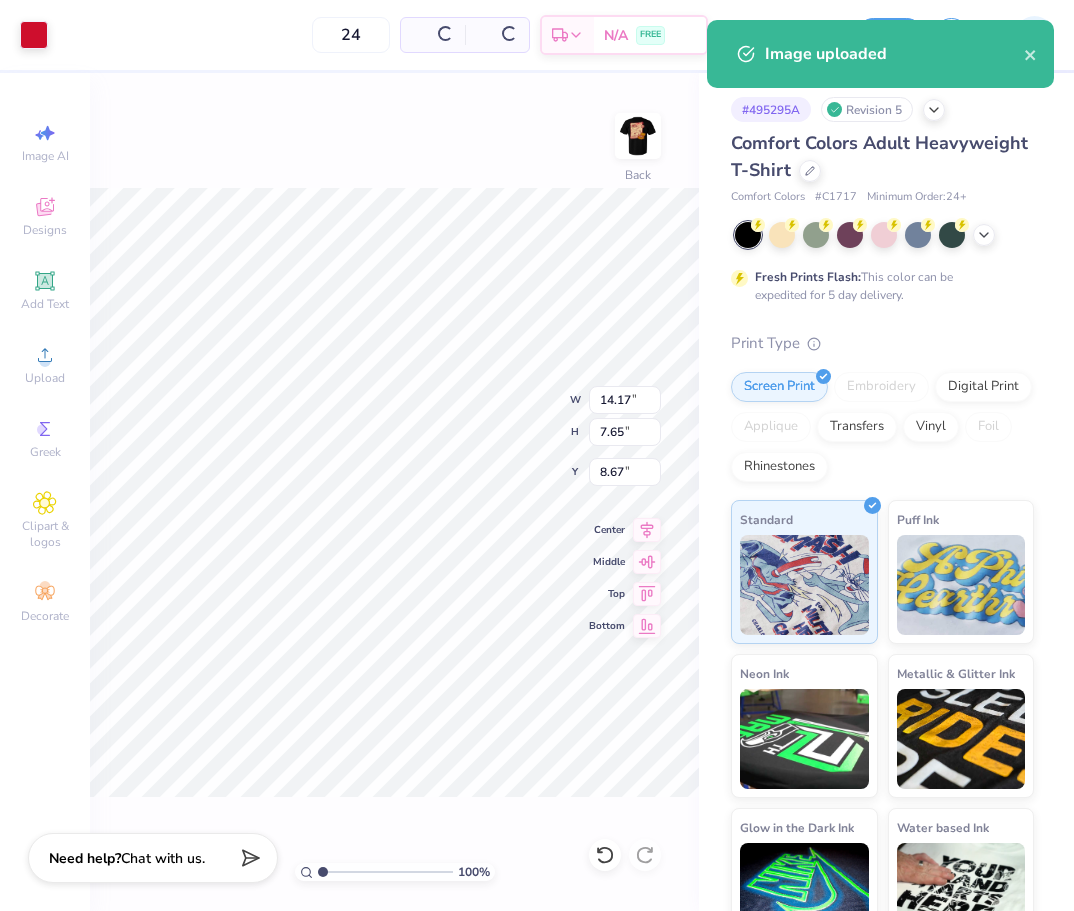 click on "100  % Back W 14.17 14.17 " H 7.65 7.65 " Y 8.67 8.67 " Center Middle Top Bottom" at bounding box center [394, 492] 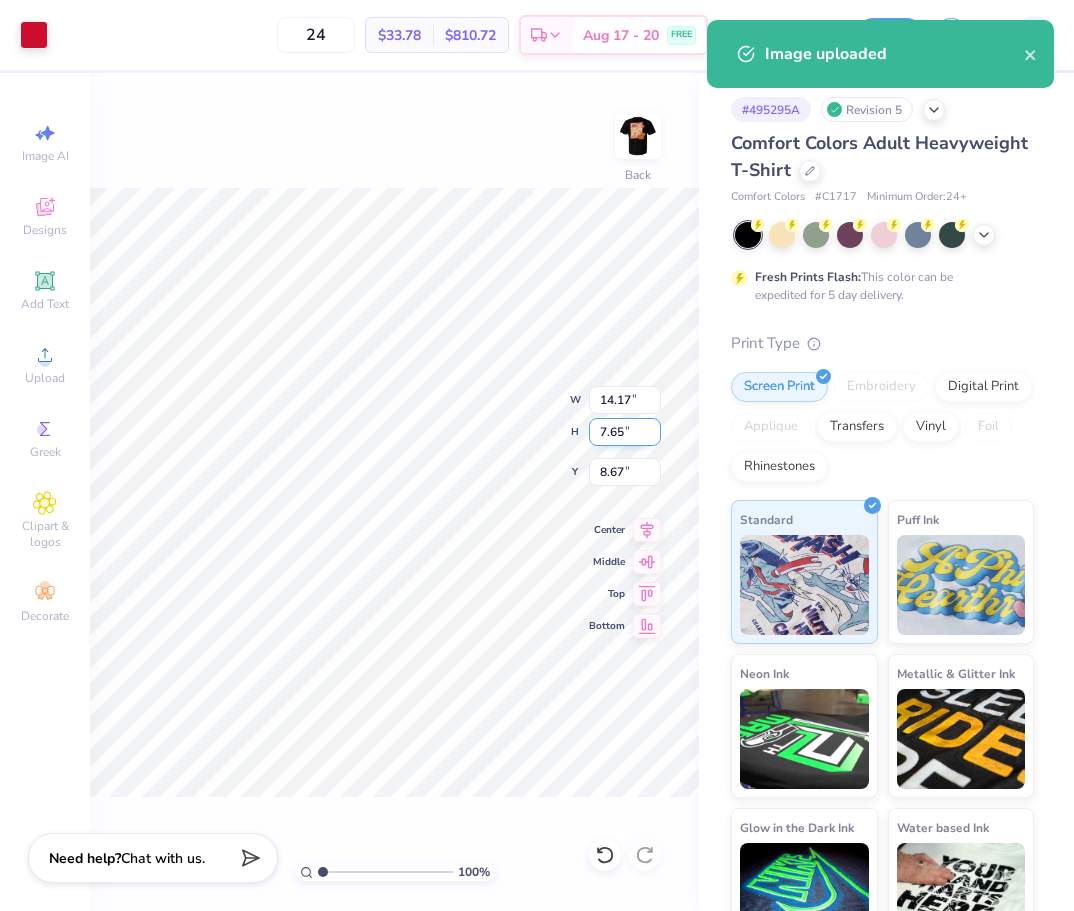 type on "6.97" 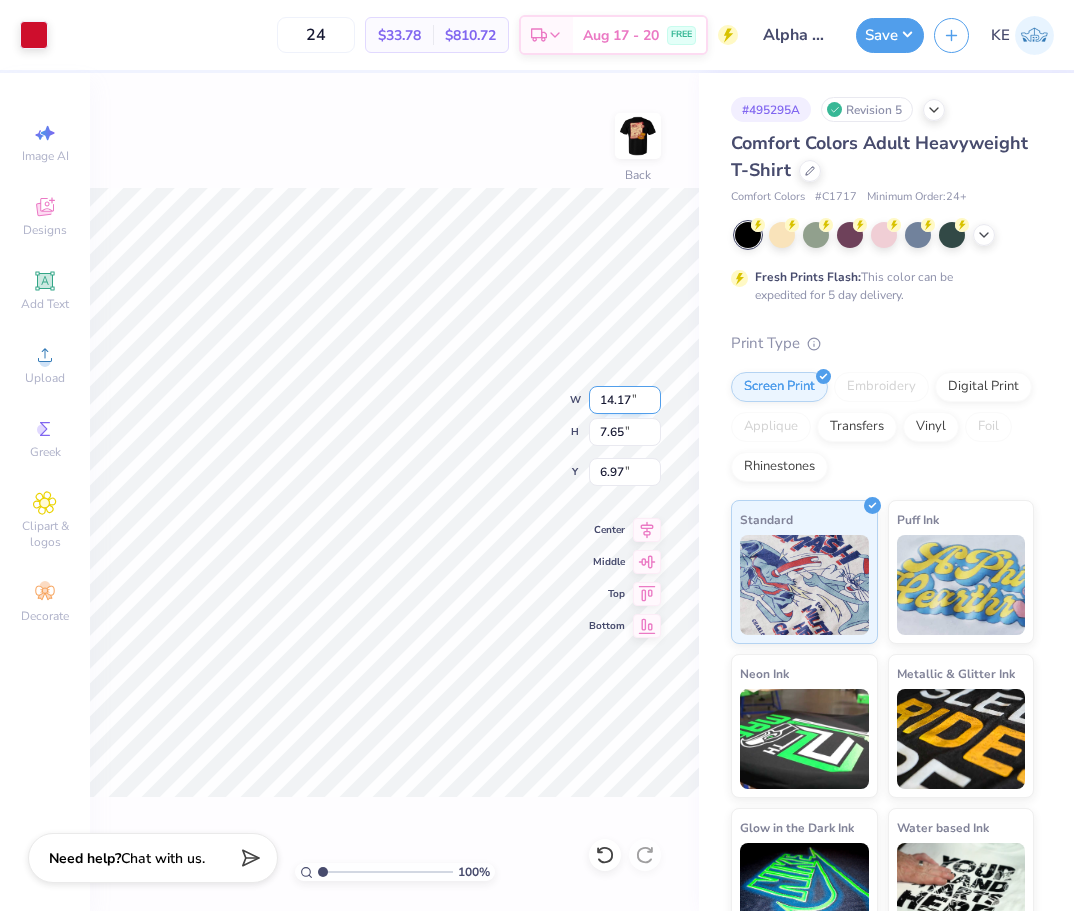 click on "14.17" at bounding box center [625, 400] 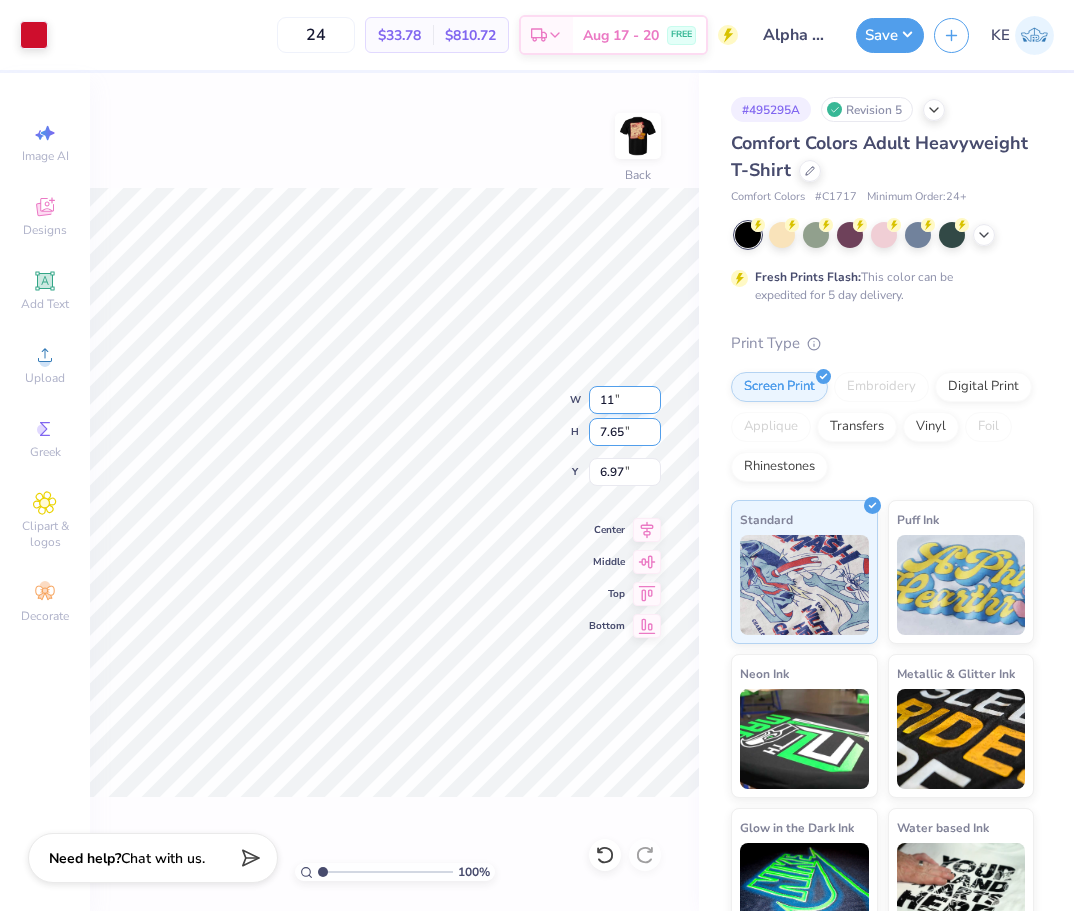 type on "11.00" 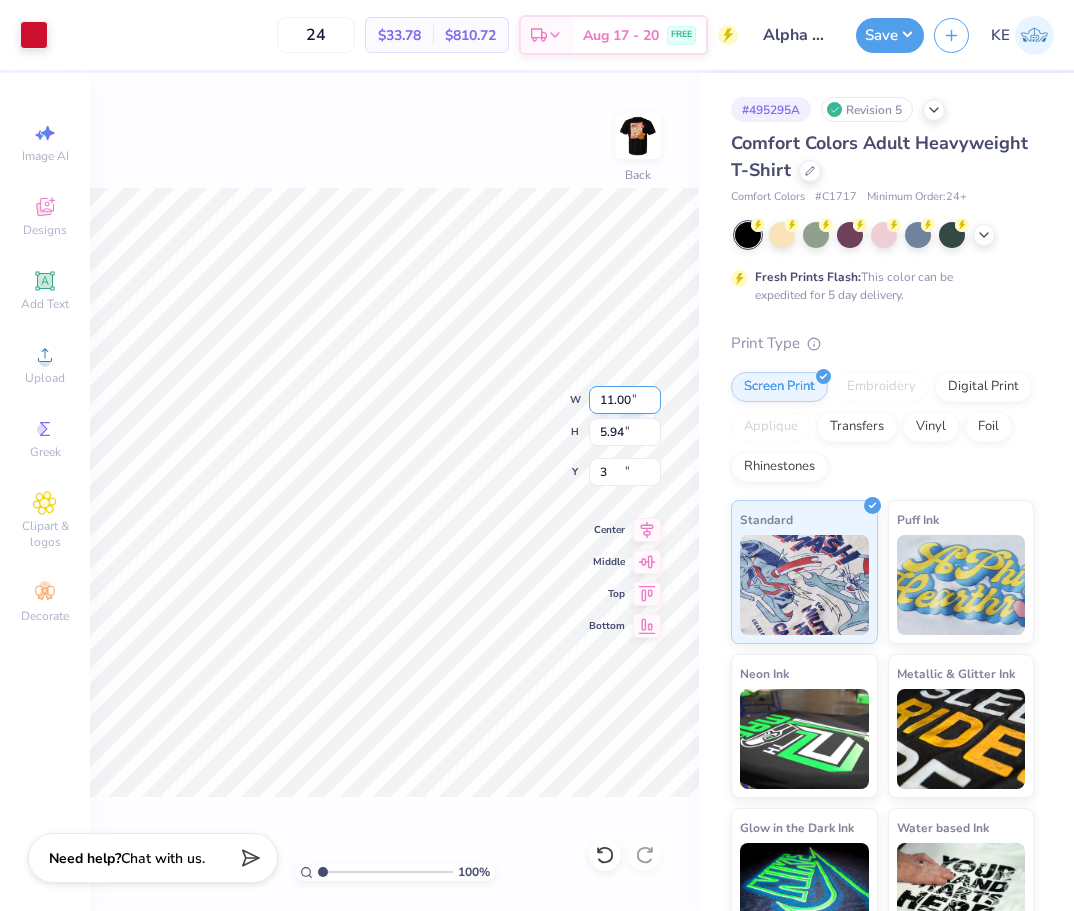 type on "3.00" 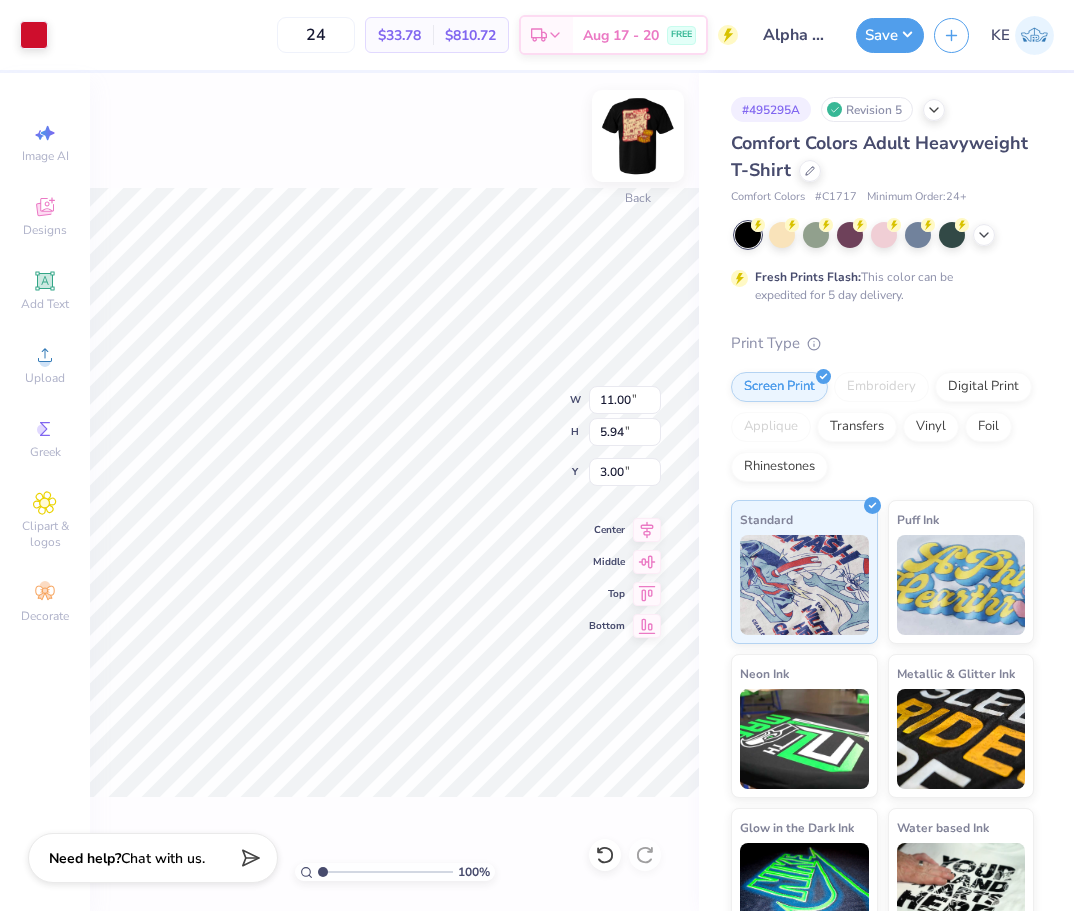 click at bounding box center (638, 136) 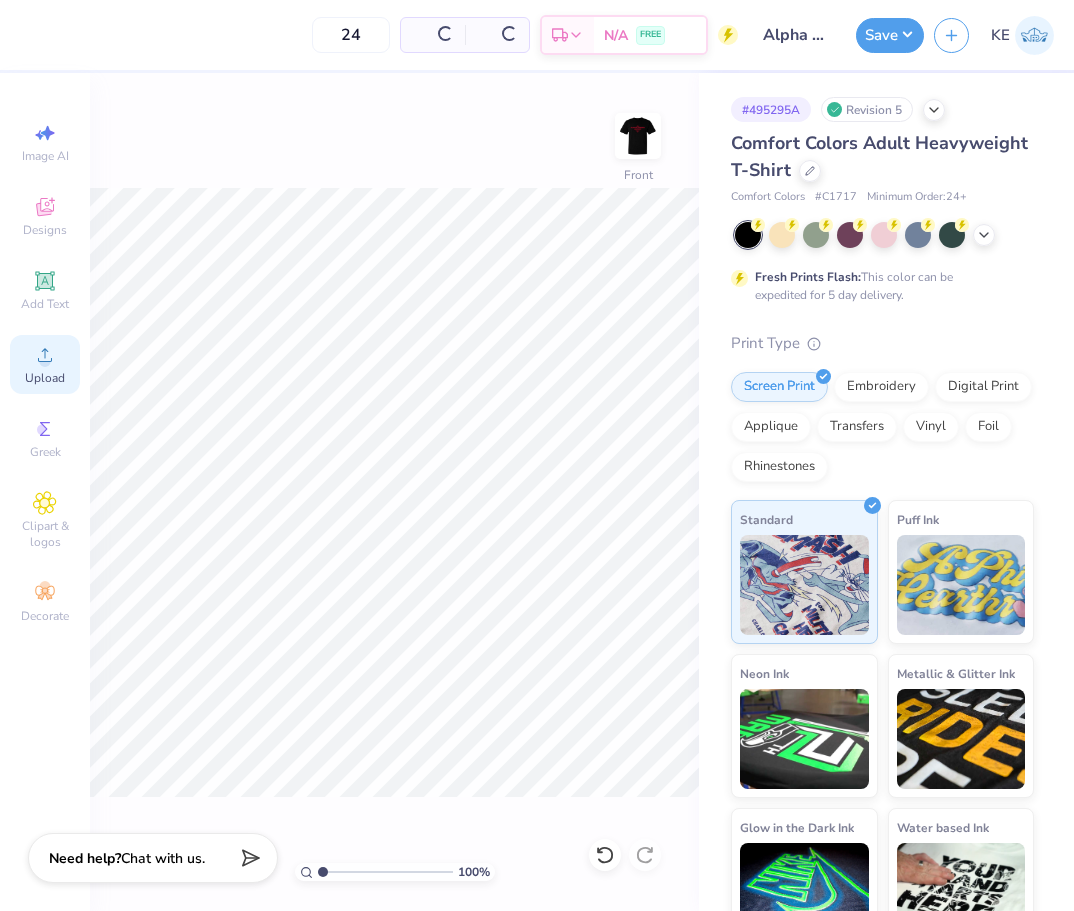 click on "Upload" at bounding box center [45, 364] 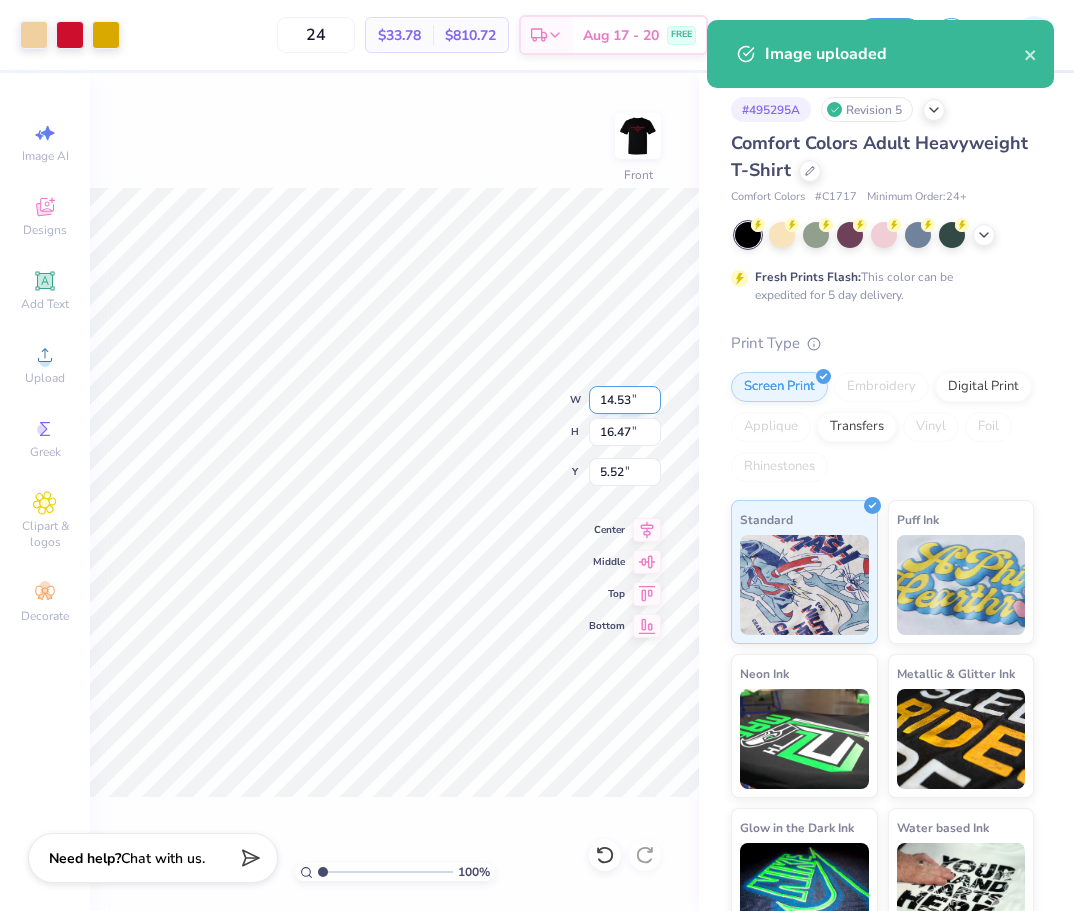 click on "14.53" at bounding box center [625, 400] 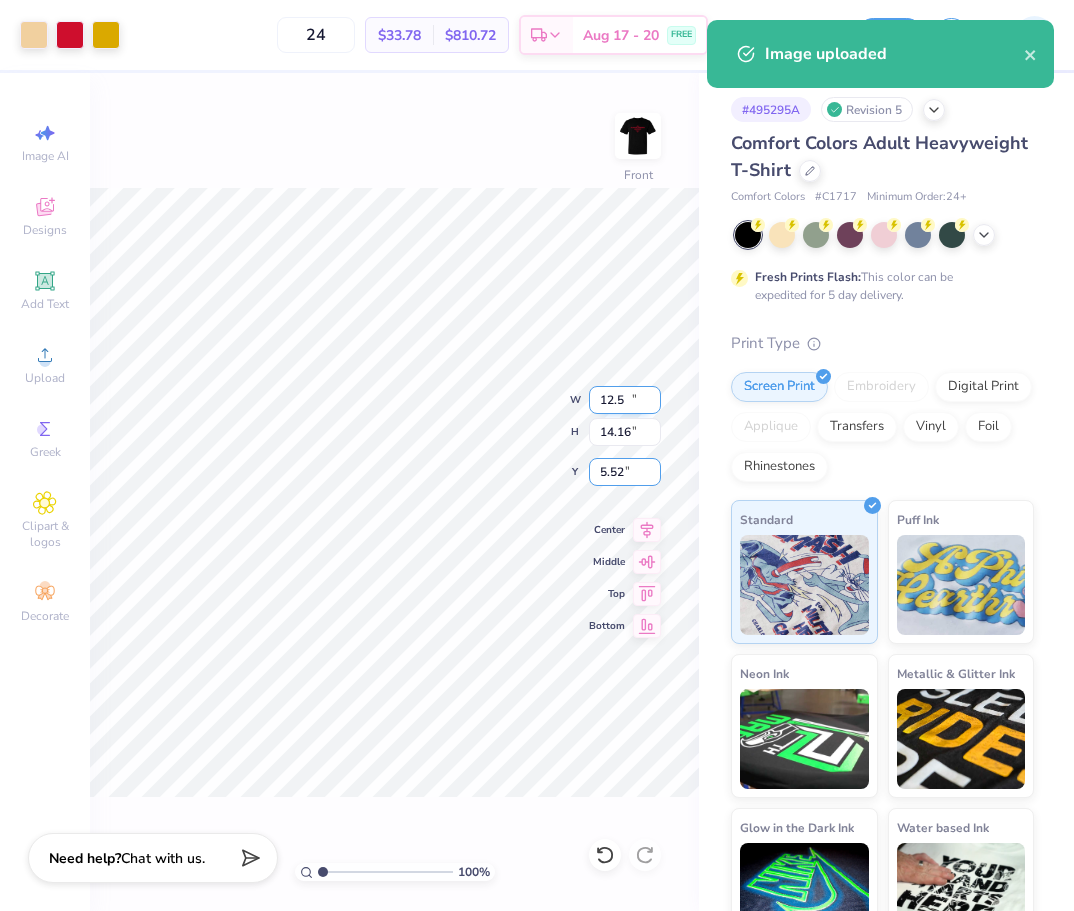 type on "12.50" 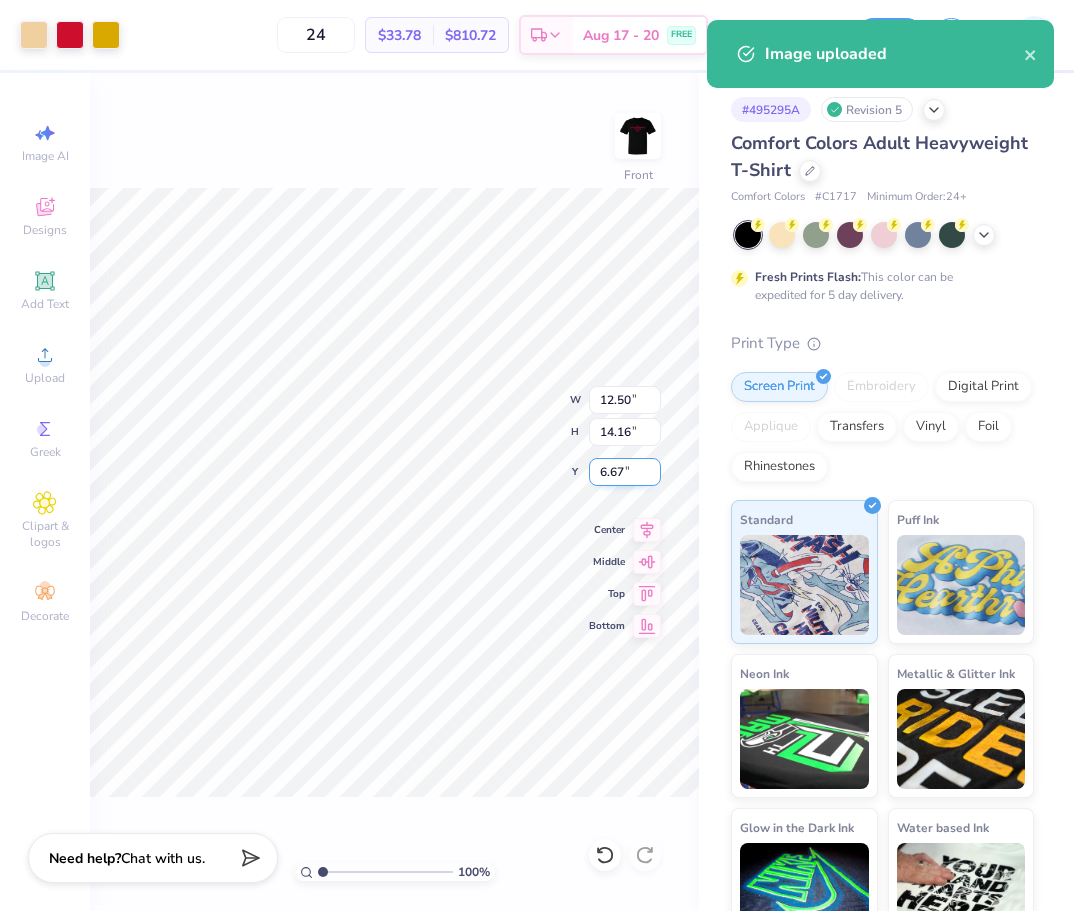 click on "6.67" at bounding box center (625, 472) 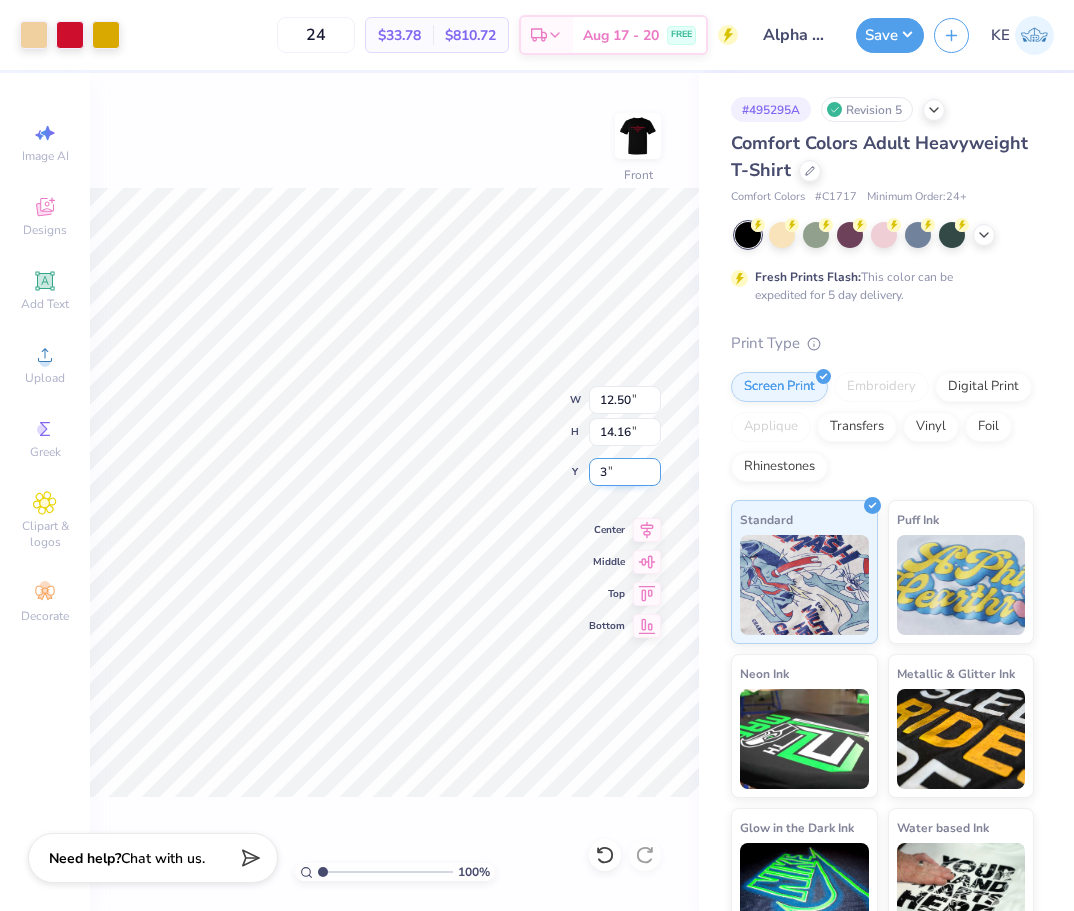 type on "3.00" 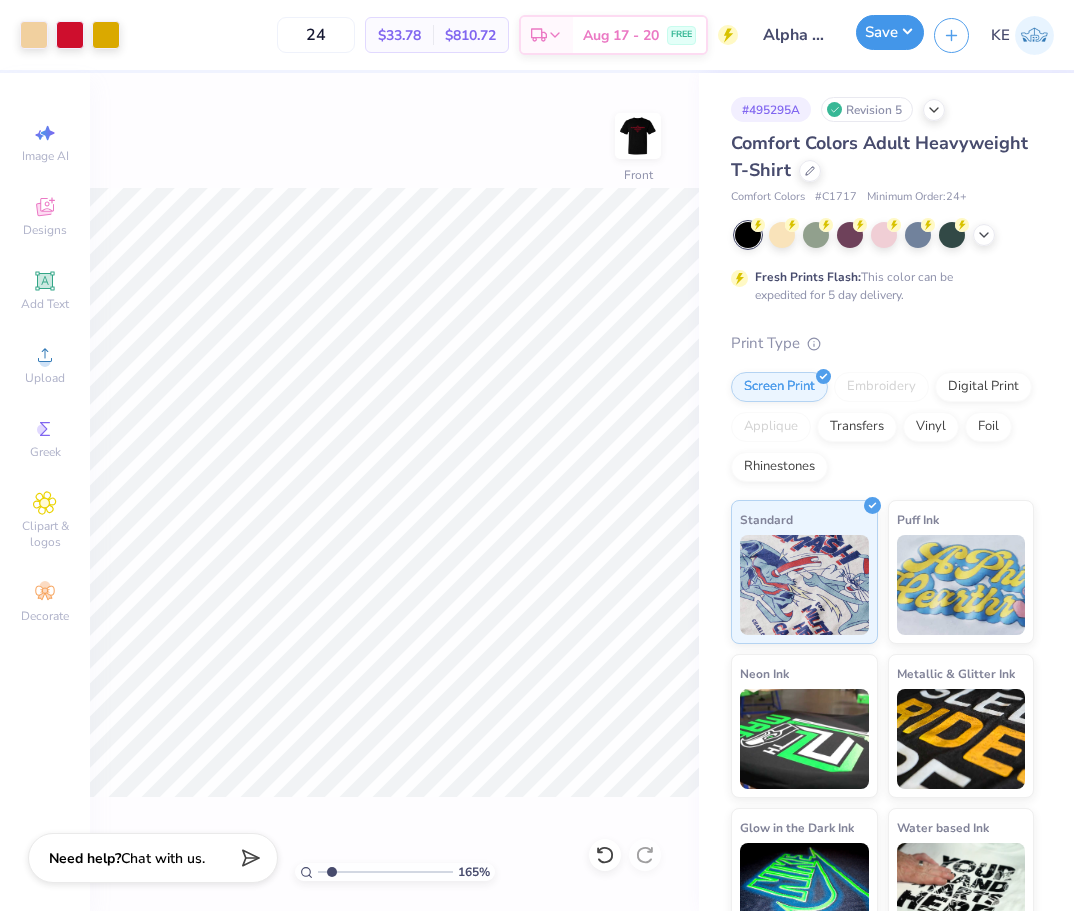 click on "Save" at bounding box center [890, 32] 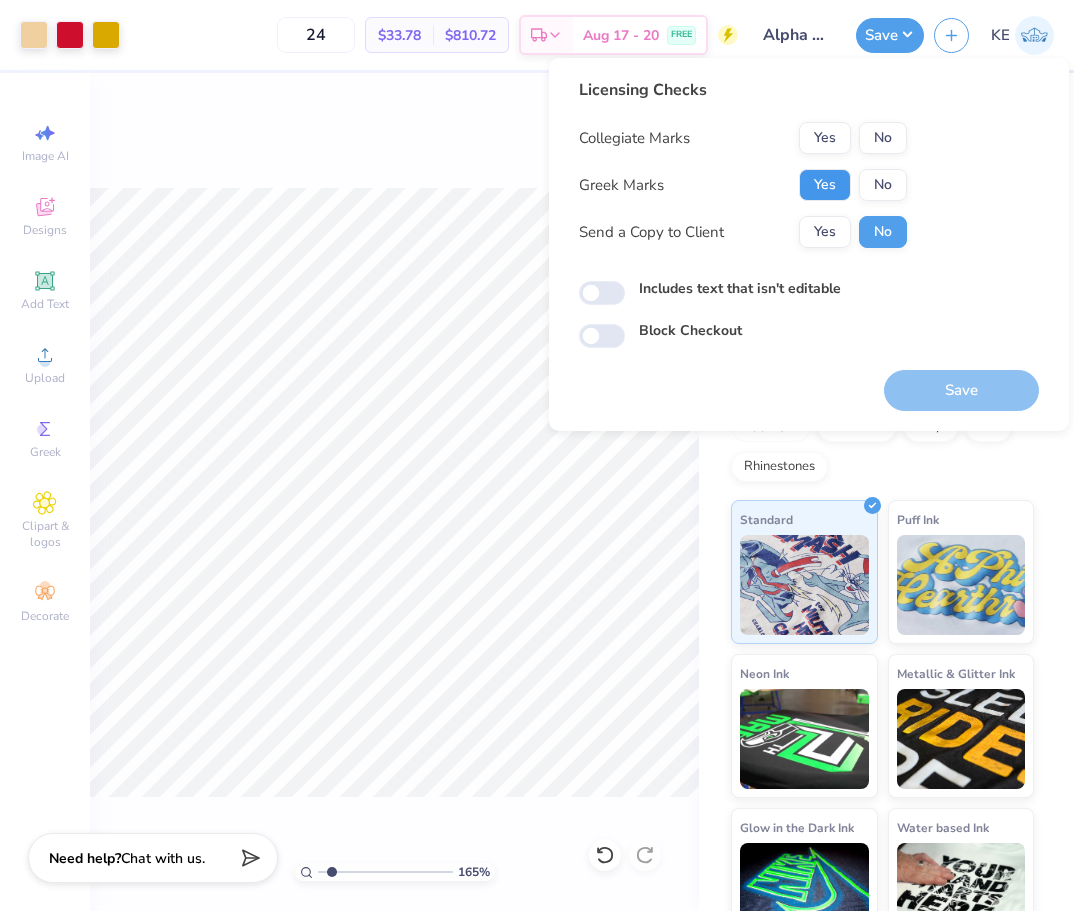 click on "Yes" at bounding box center [825, 185] 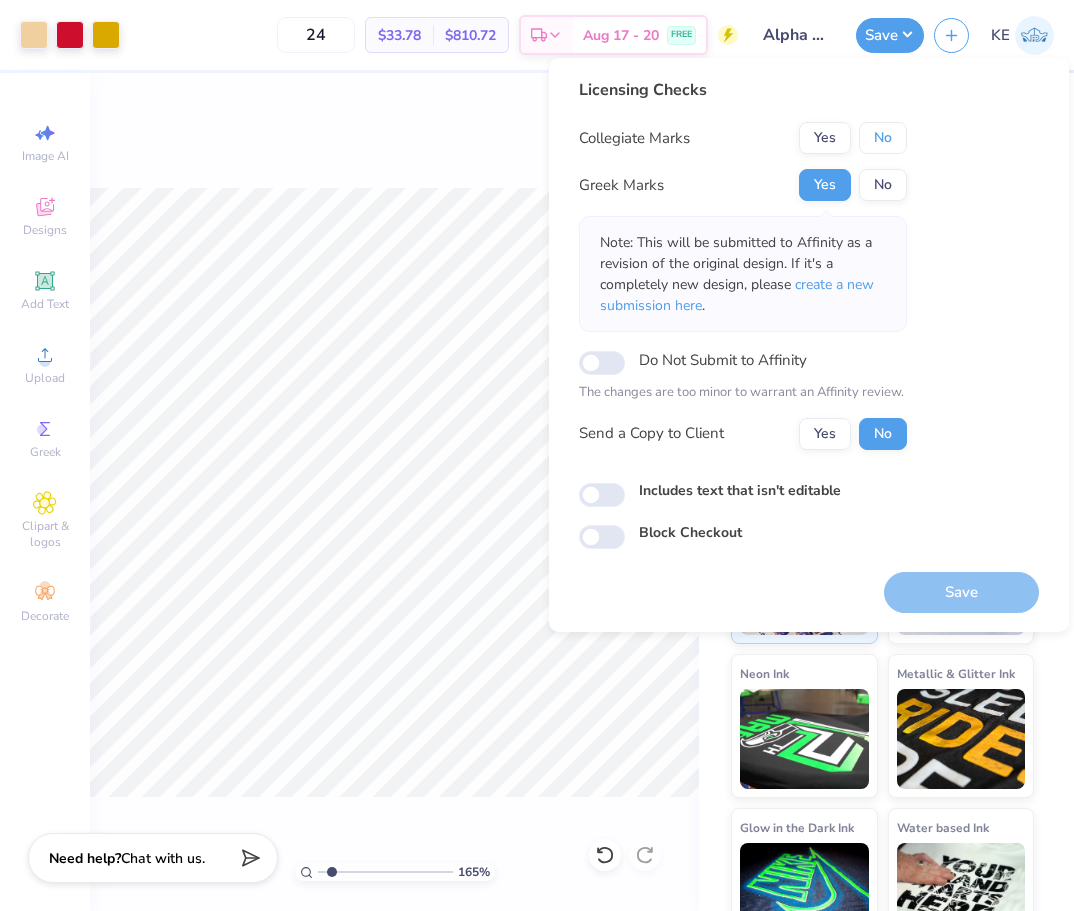 click on "No" at bounding box center [883, 138] 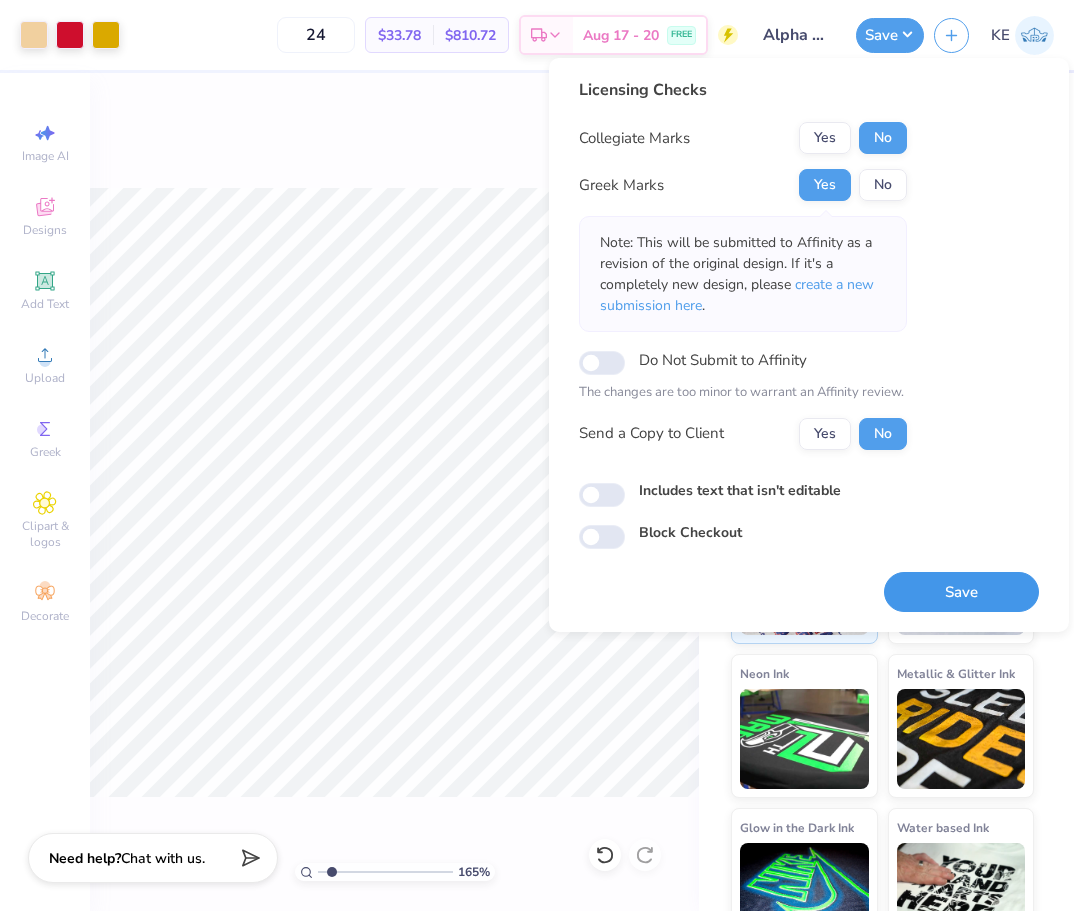 click on "Save" at bounding box center (961, 592) 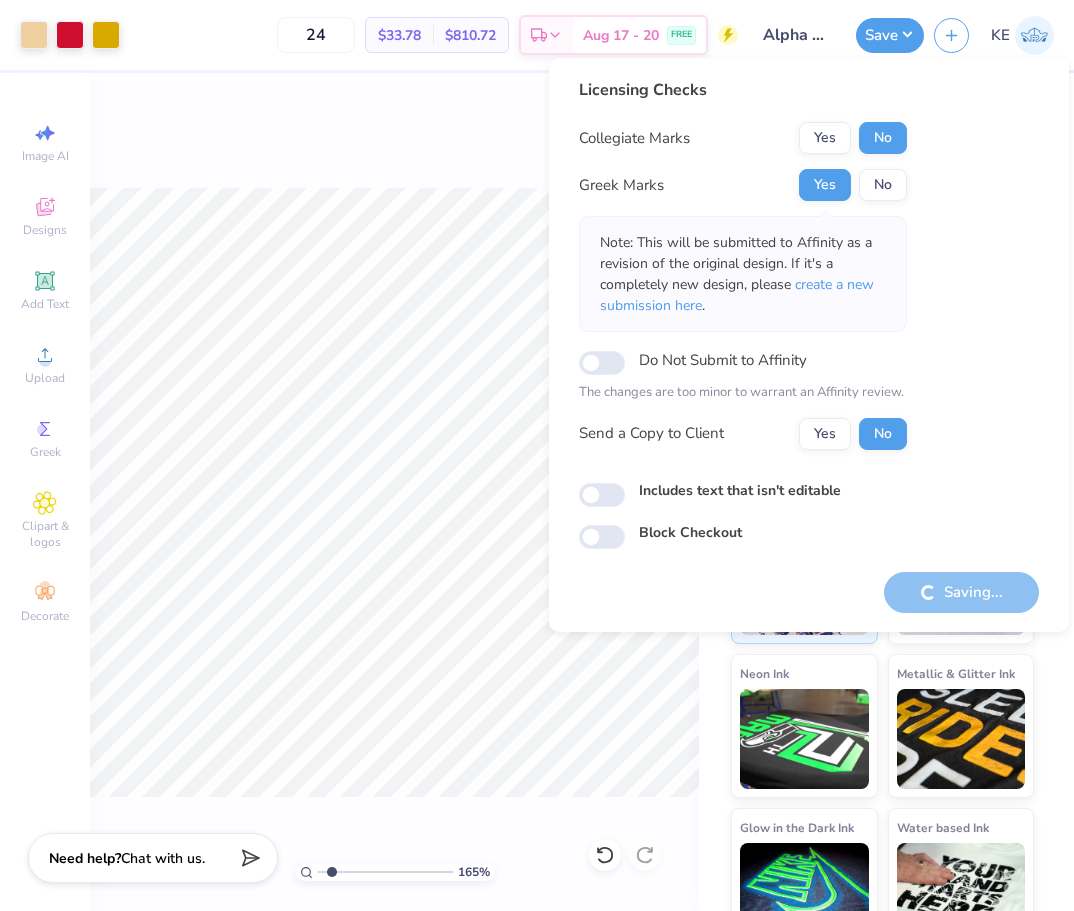 type on "1.65150086983698" 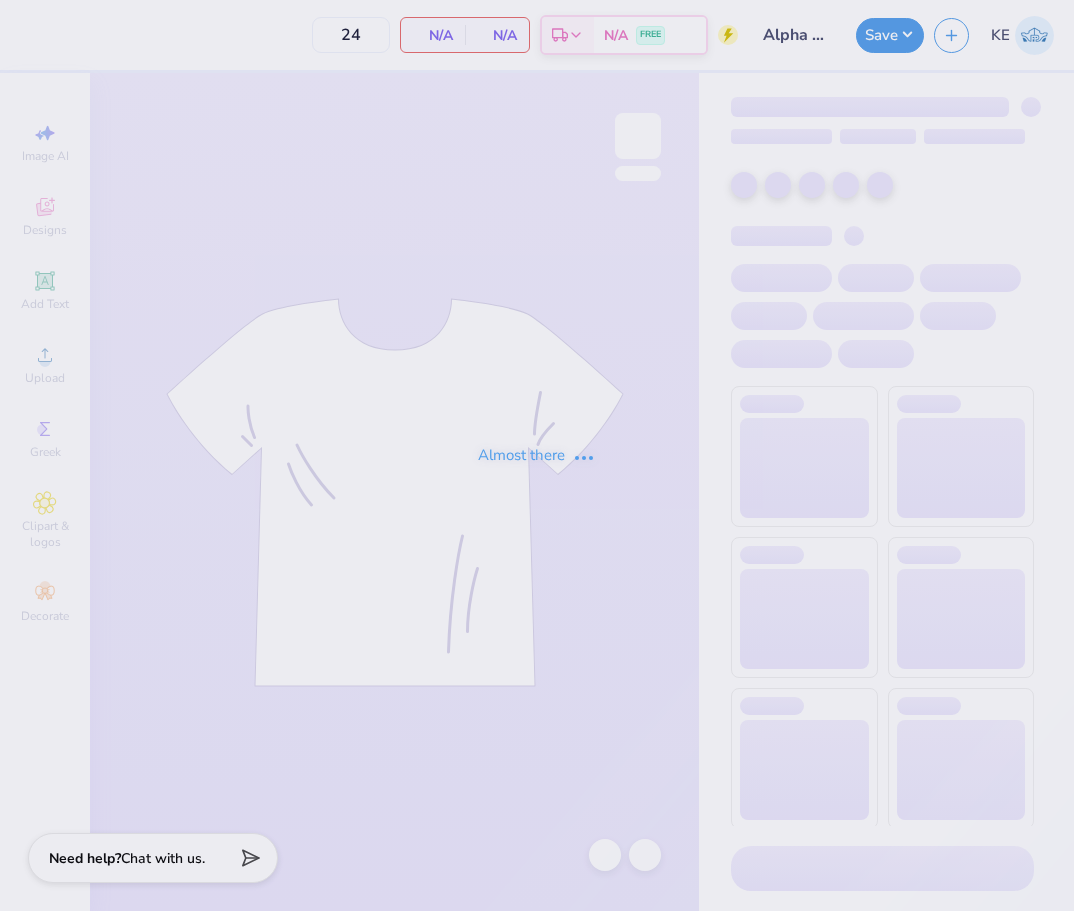 scroll, scrollTop: 0, scrollLeft: 0, axis: both 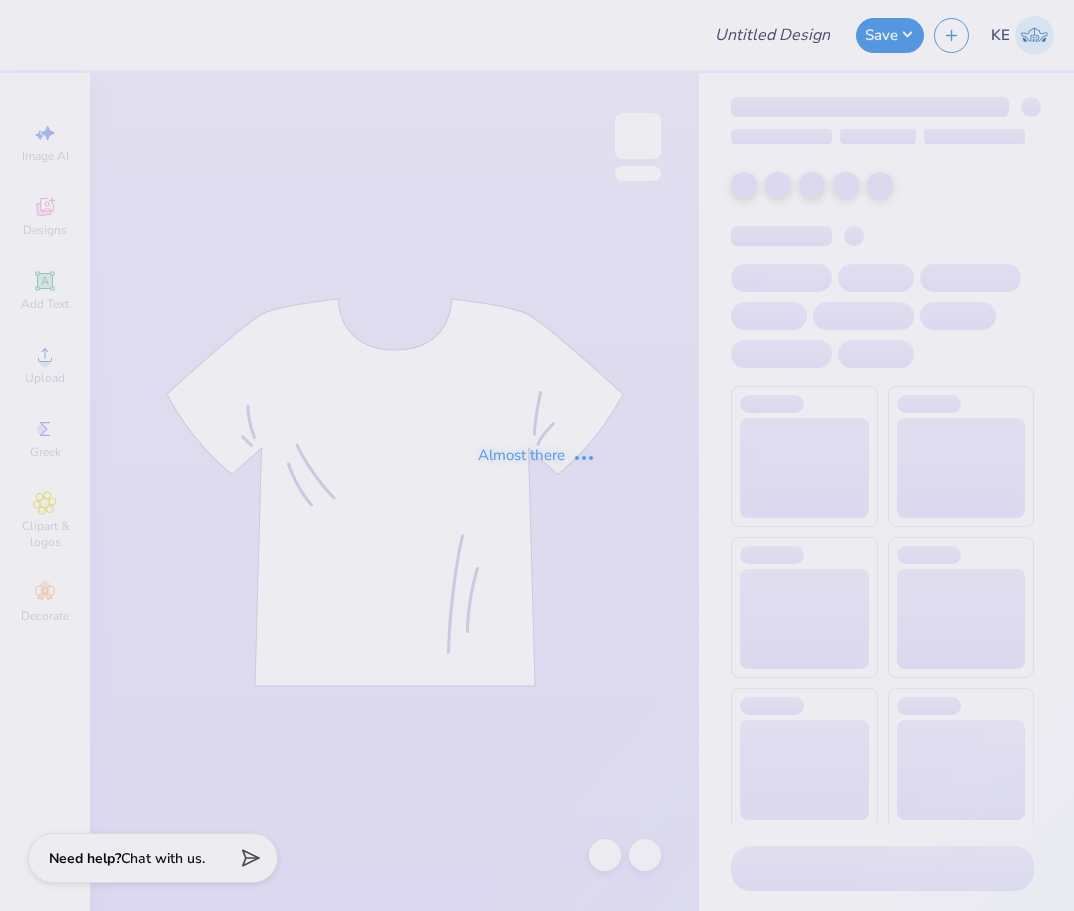 type on "ZTA Family Weekend" 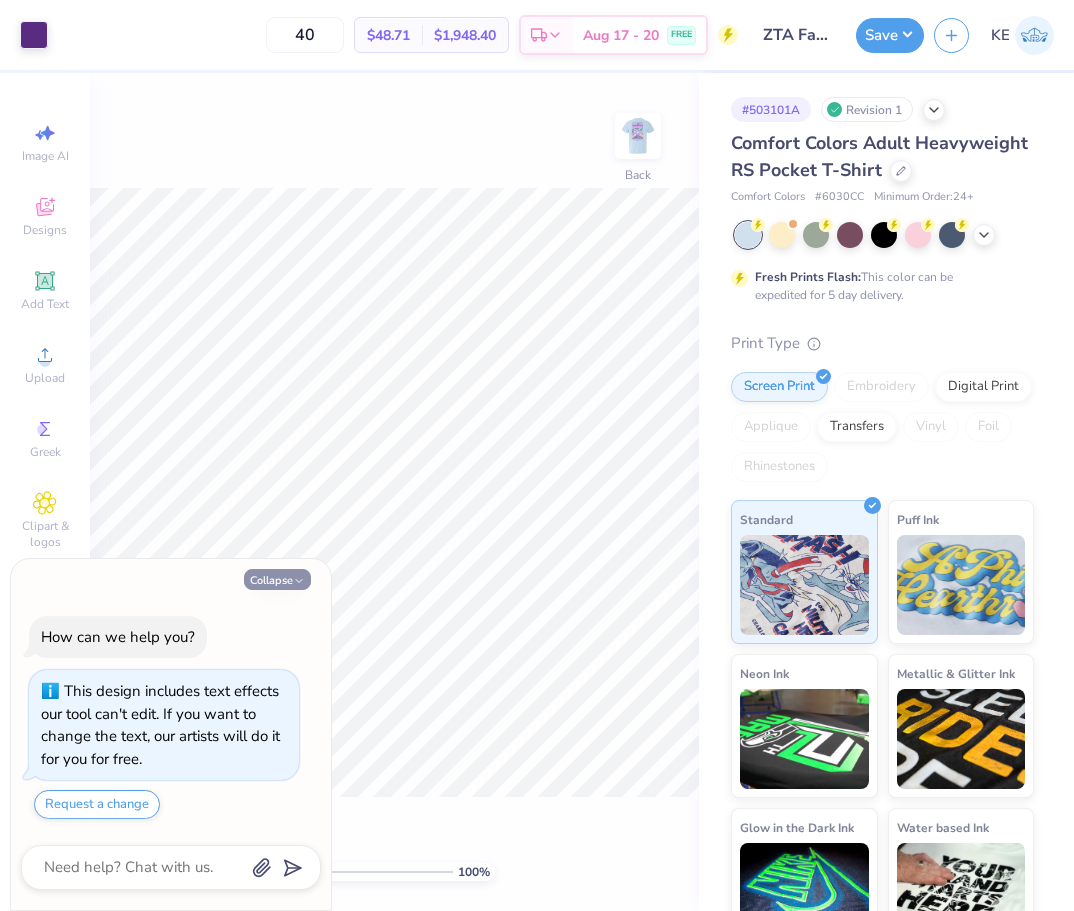 click on "Collapse" at bounding box center [277, 579] 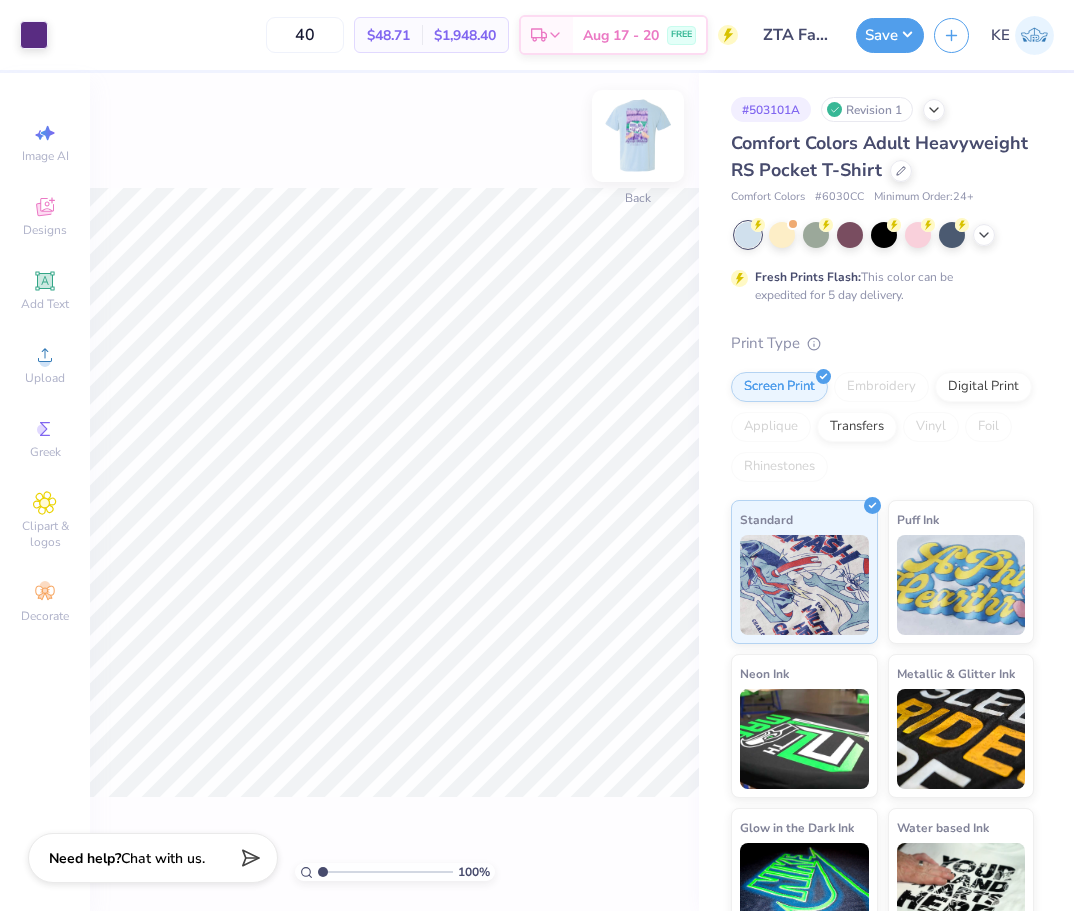 click at bounding box center (638, 136) 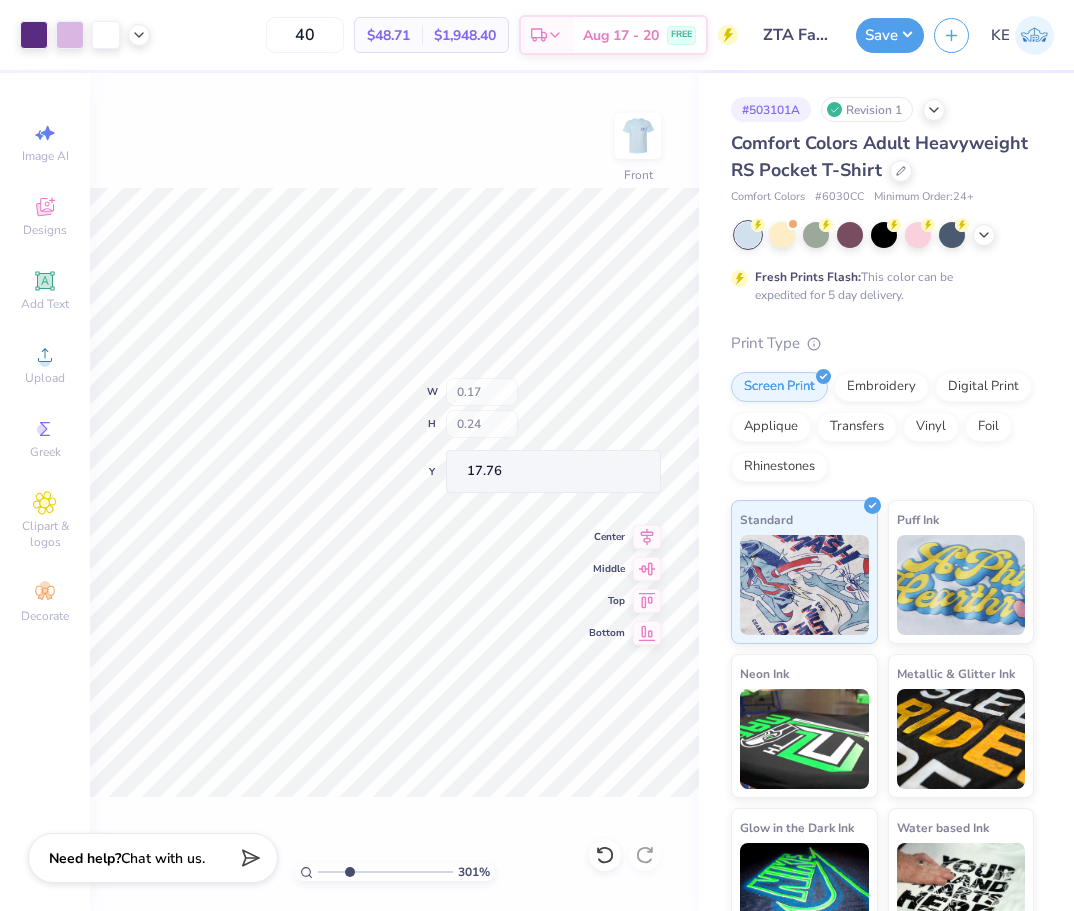 type on "3.00581987268404" 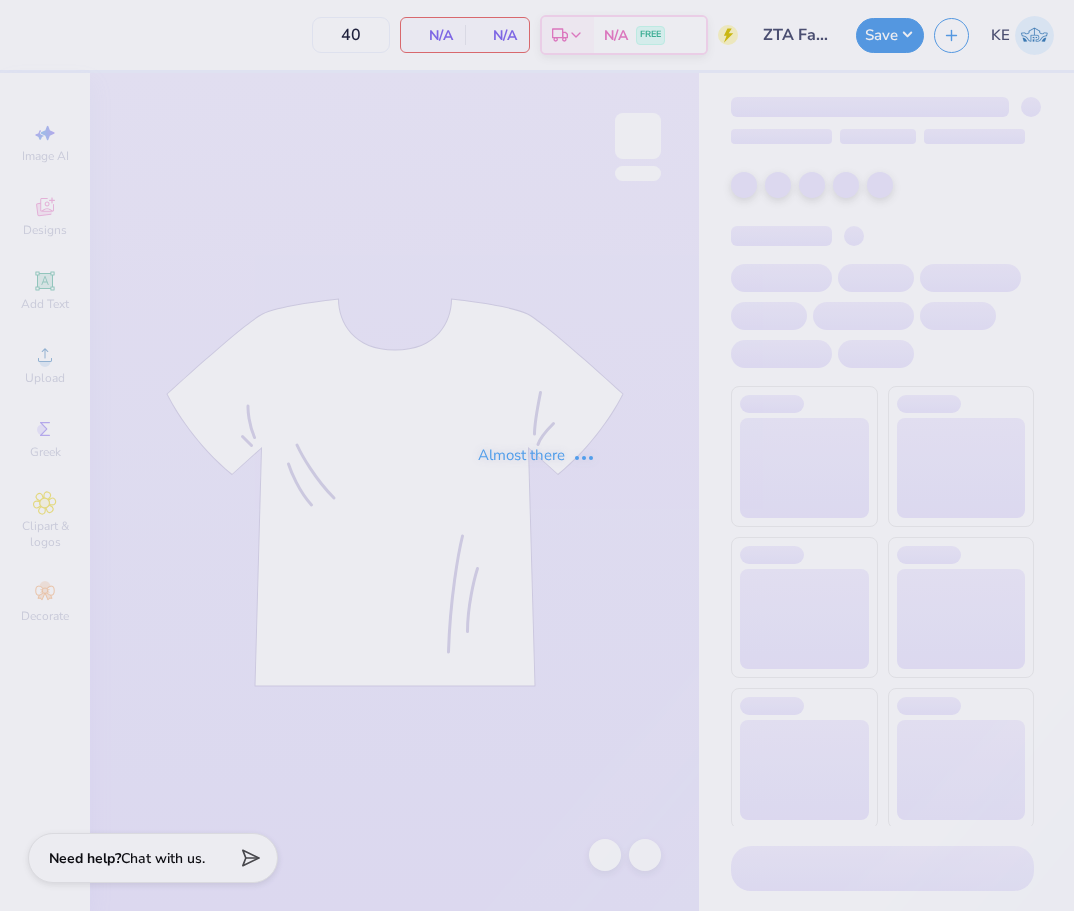 scroll, scrollTop: 0, scrollLeft: 0, axis: both 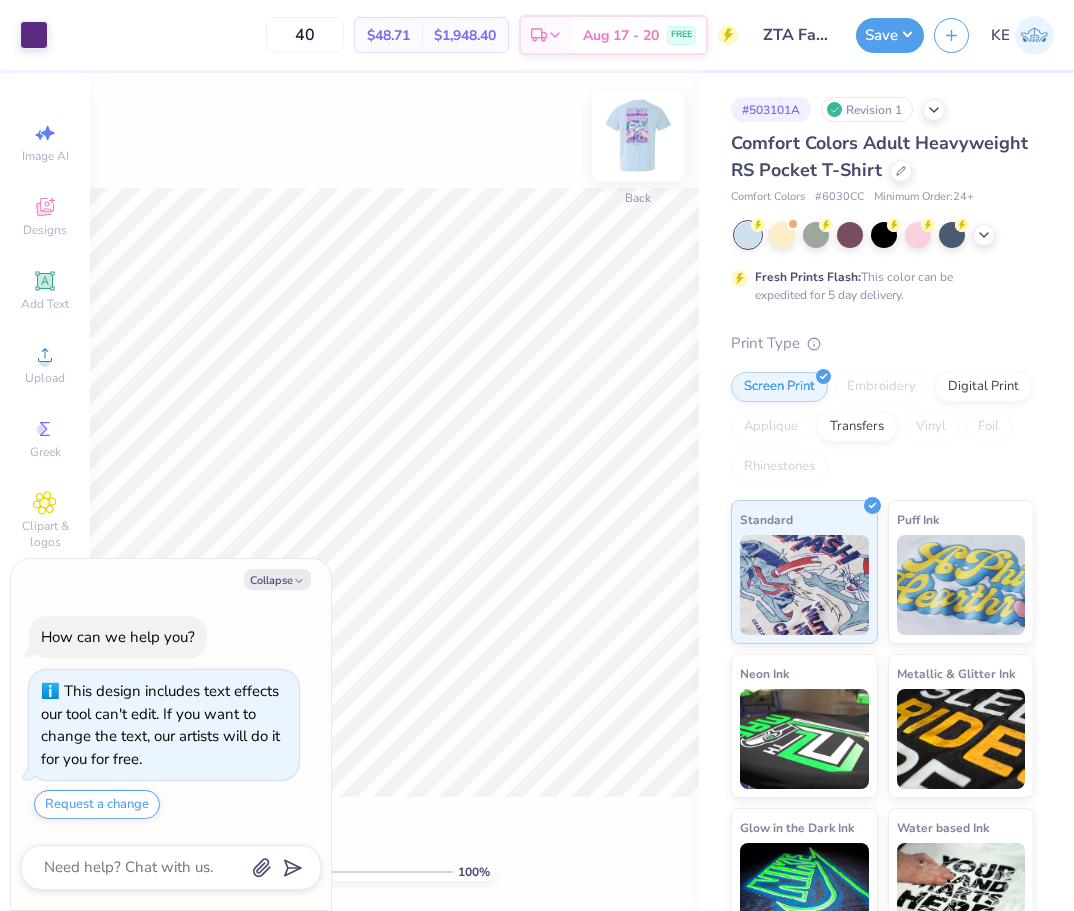 click at bounding box center [638, 136] 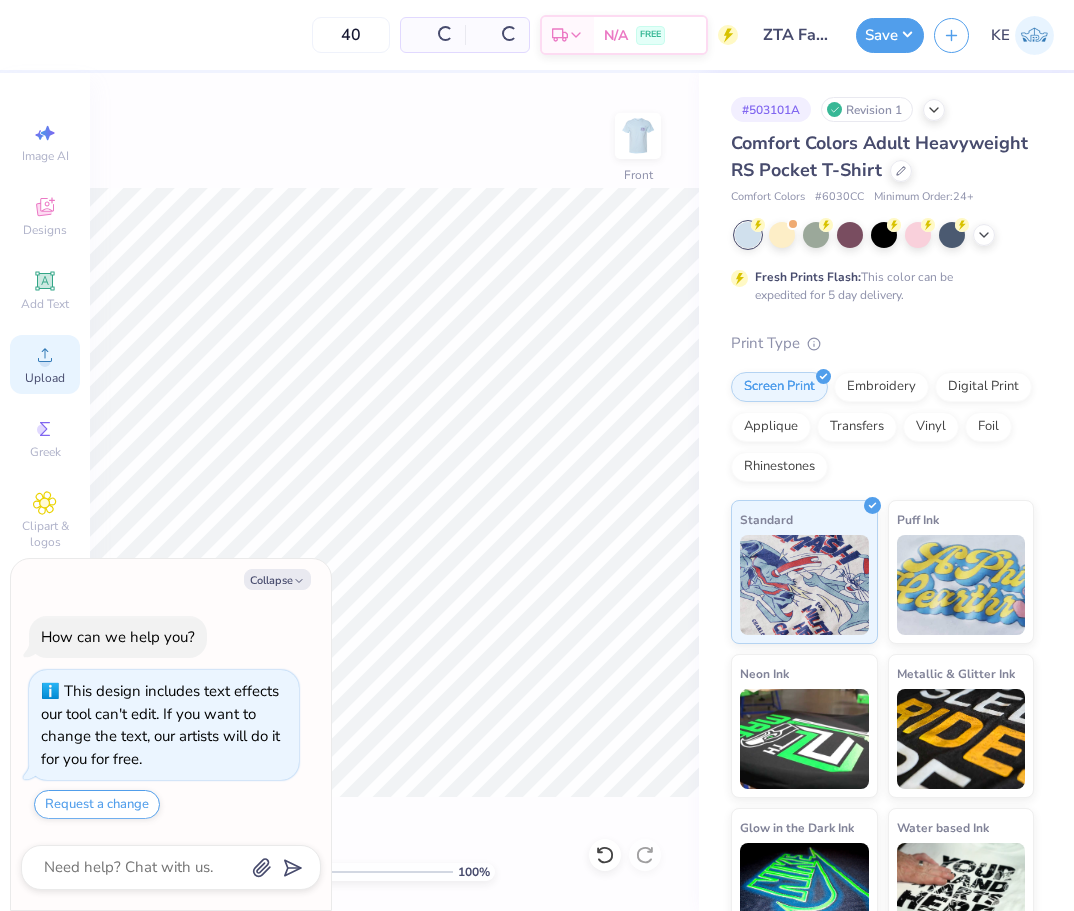 click 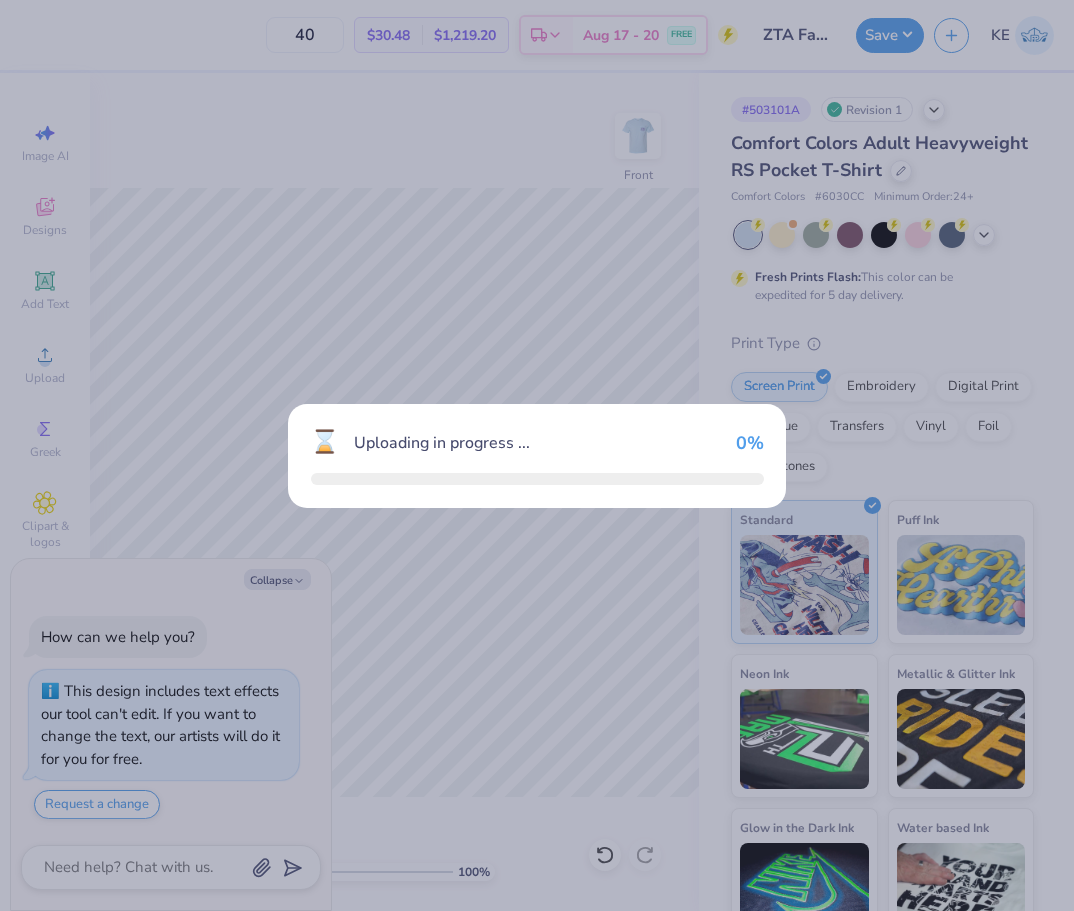 click on "⌛ Uploading in progress ... 0 %" at bounding box center [537, 455] 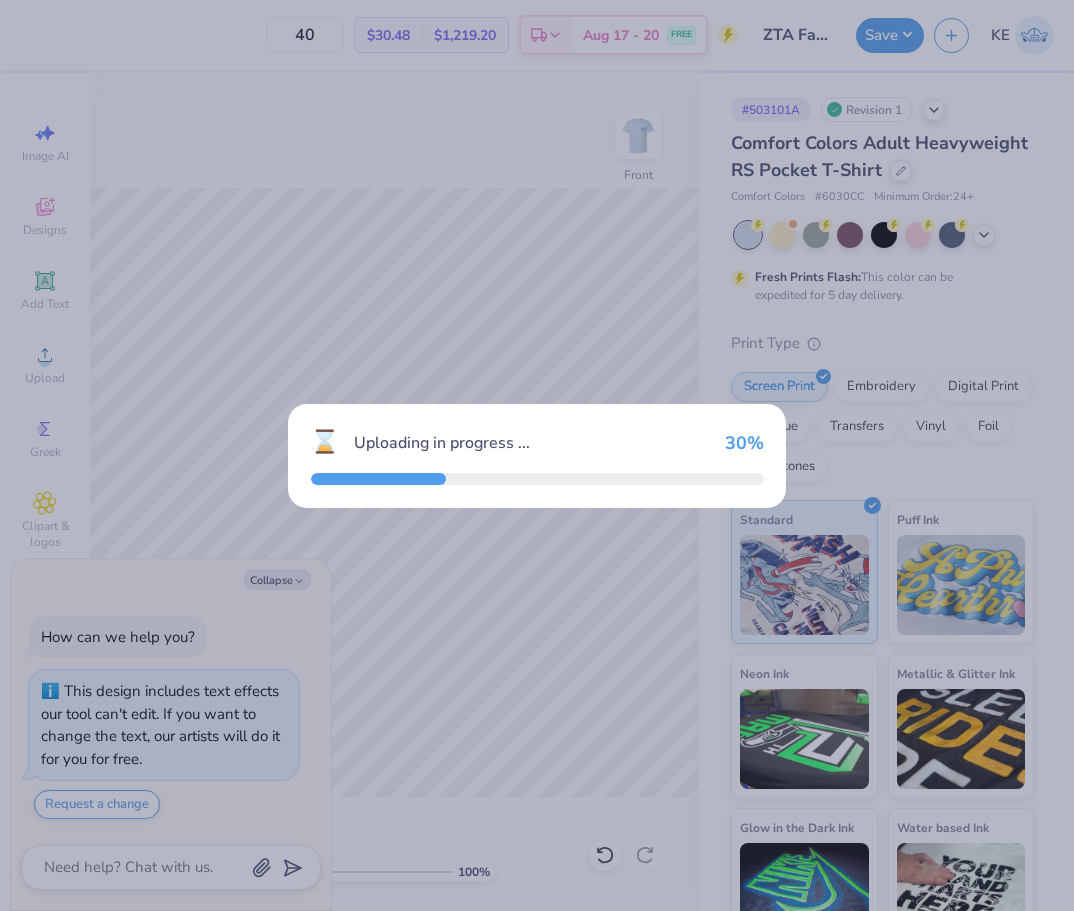 click on "⌛ Uploading in progress ... 30 %" at bounding box center (537, 455) 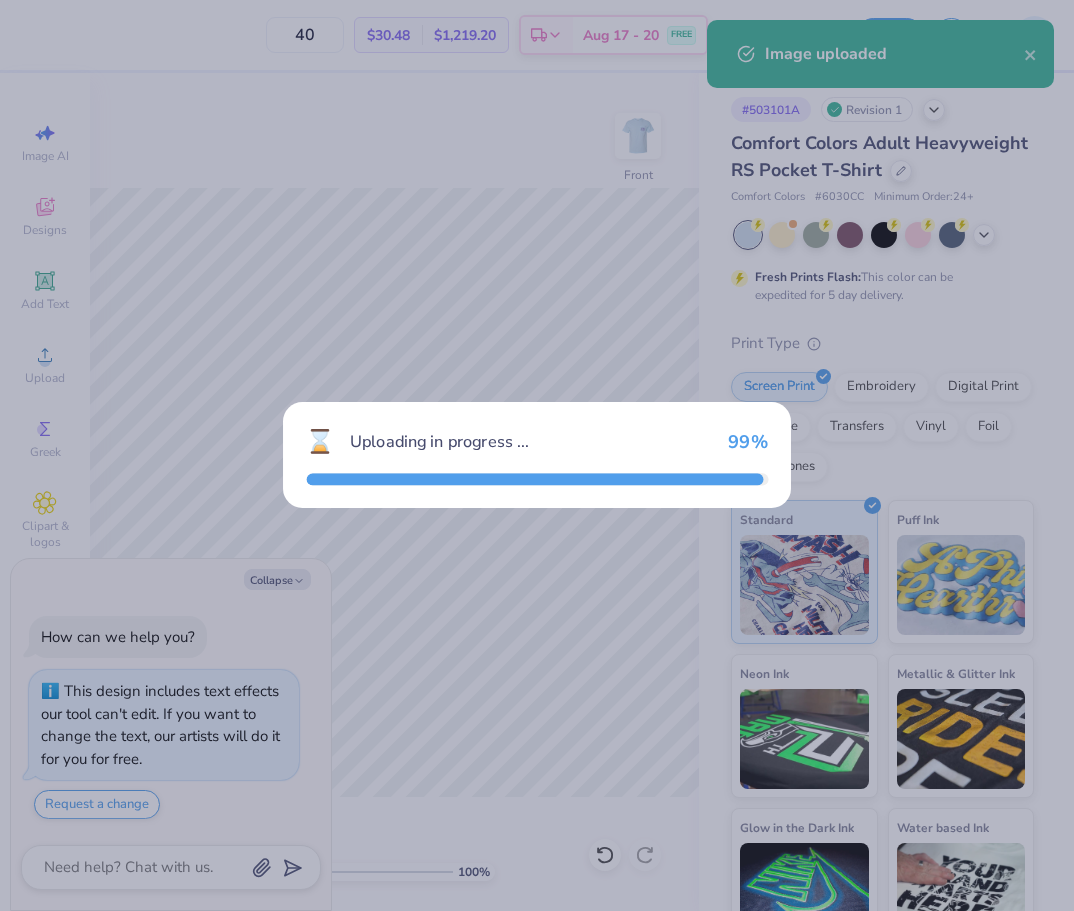 type on "x" 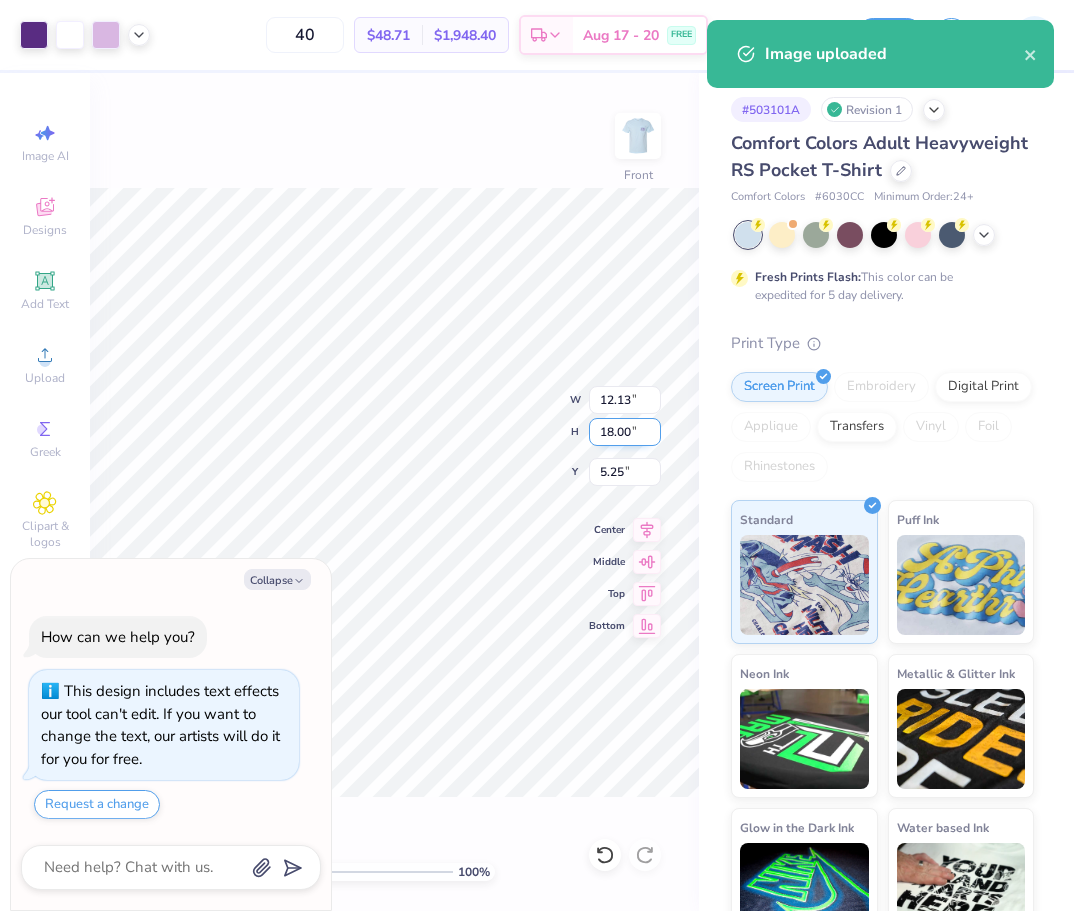 click on "18.00" at bounding box center [625, 432] 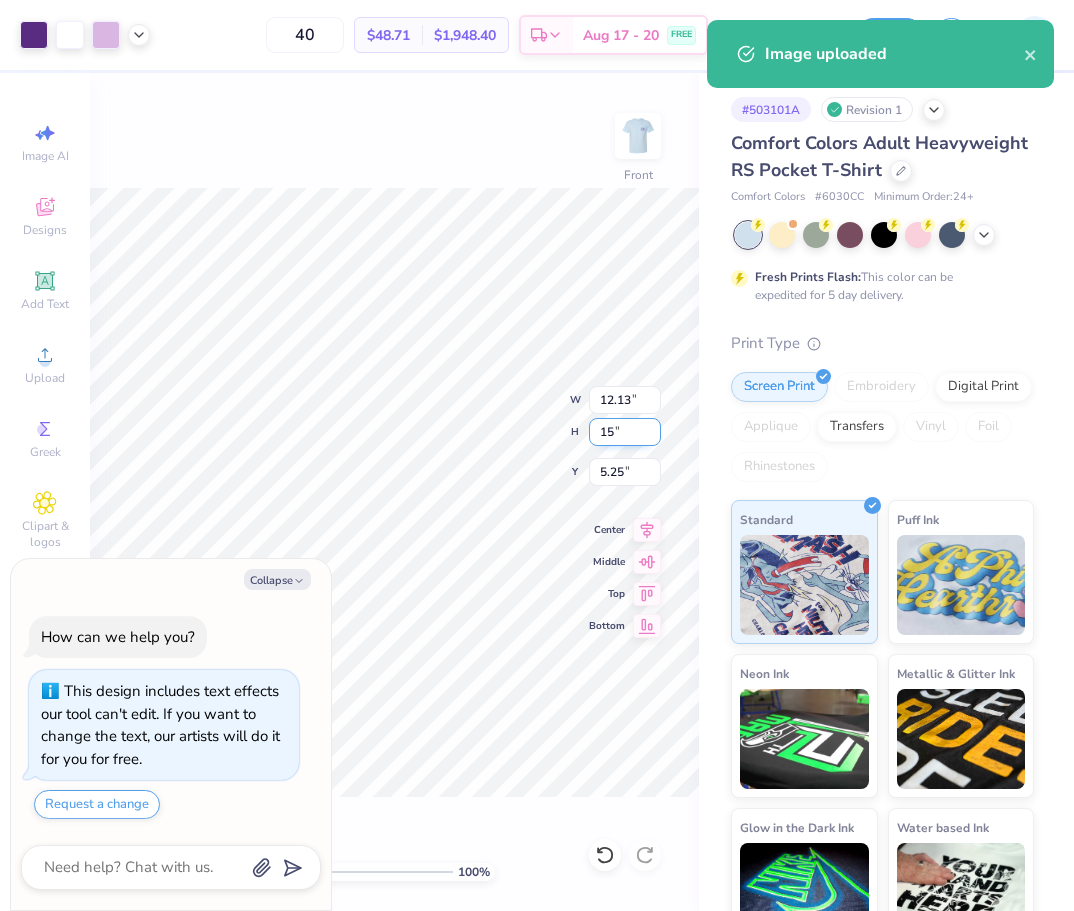 type on "15" 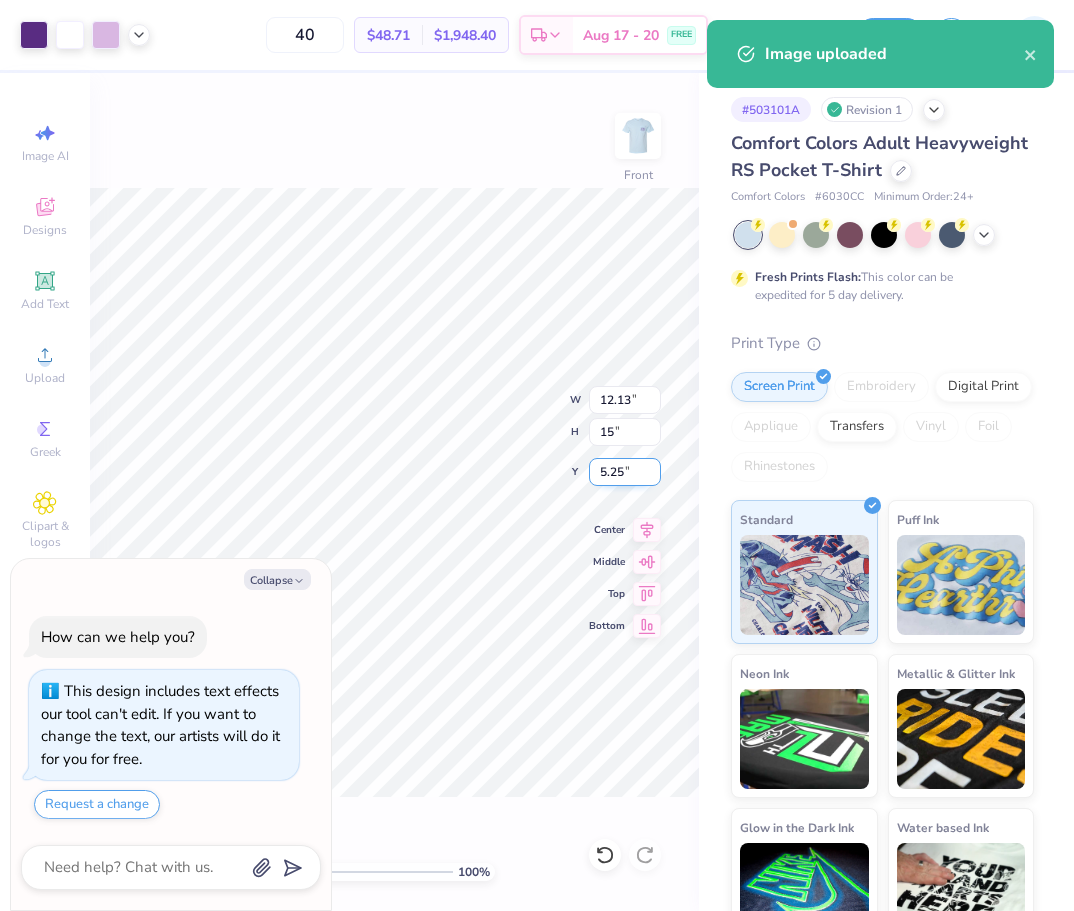 click on "5.25" at bounding box center (625, 472) 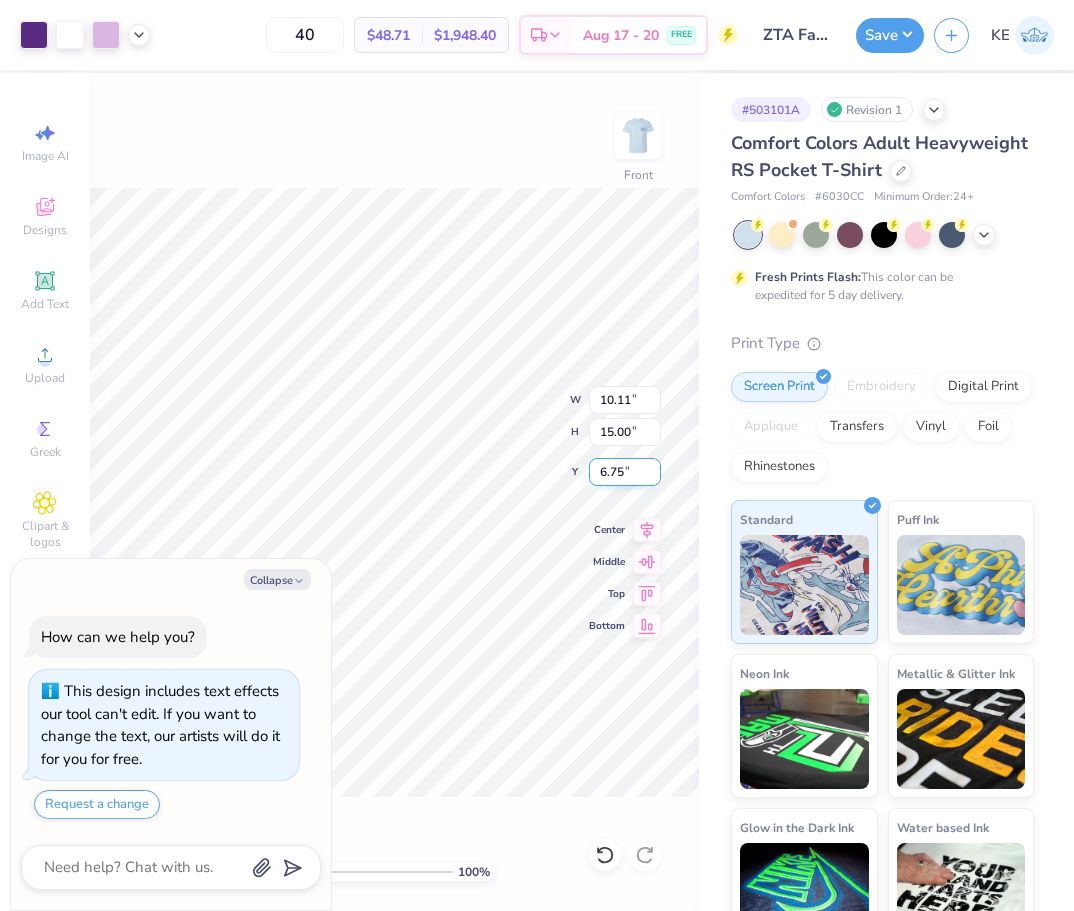 click on "6.75" at bounding box center (625, 472) 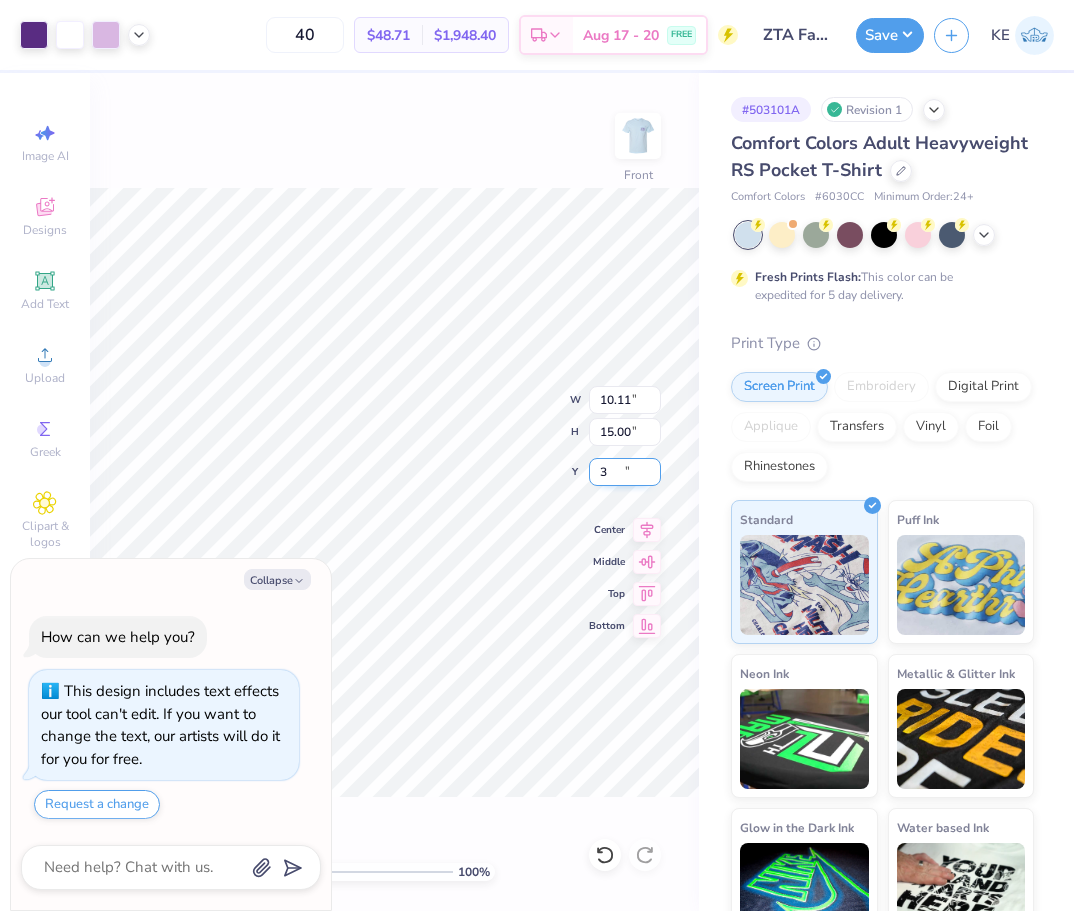 type on "3" 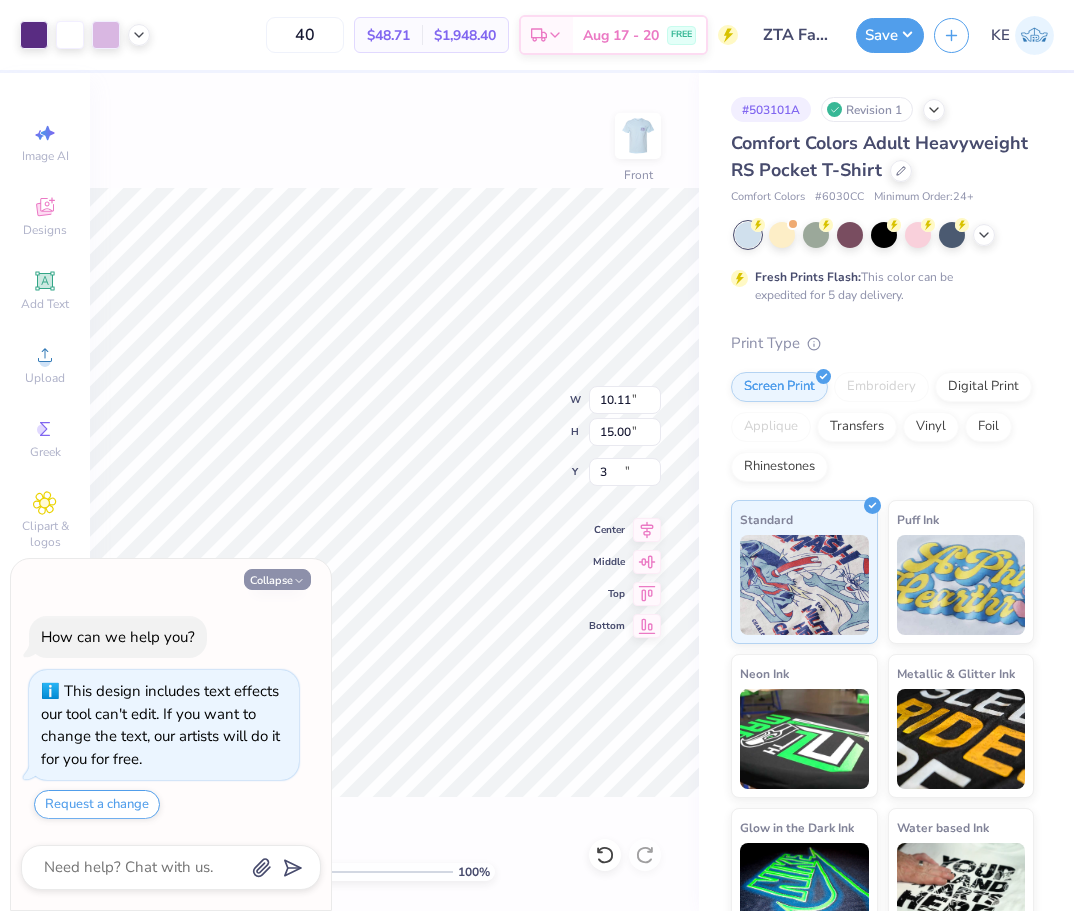 type on "x" 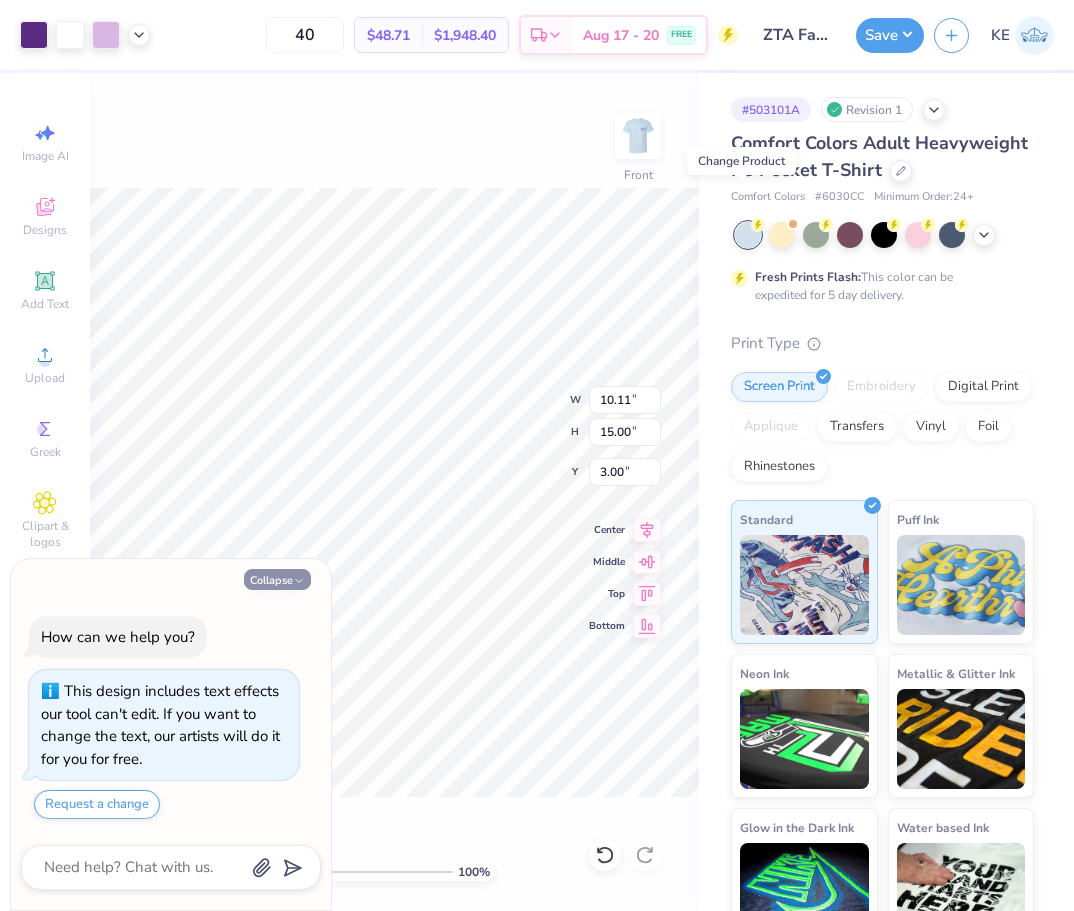 click on "Collapse" at bounding box center (277, 579) 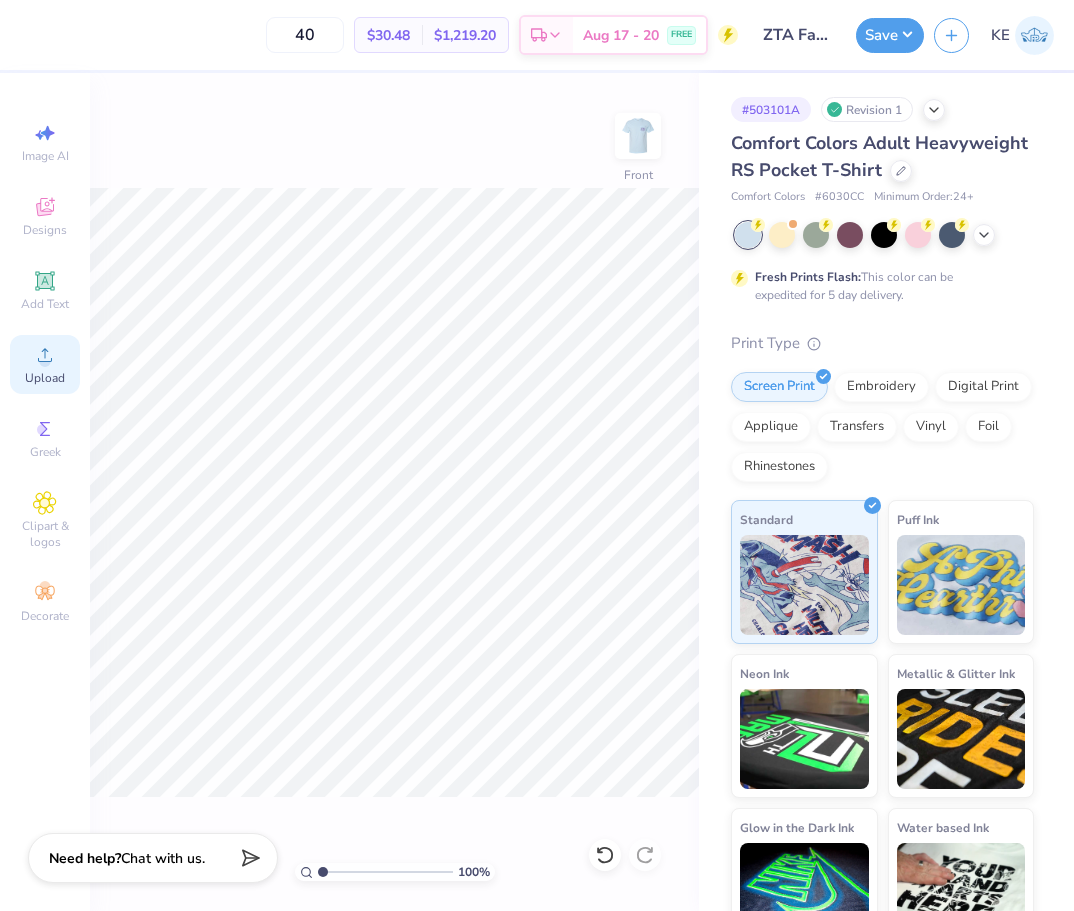 click 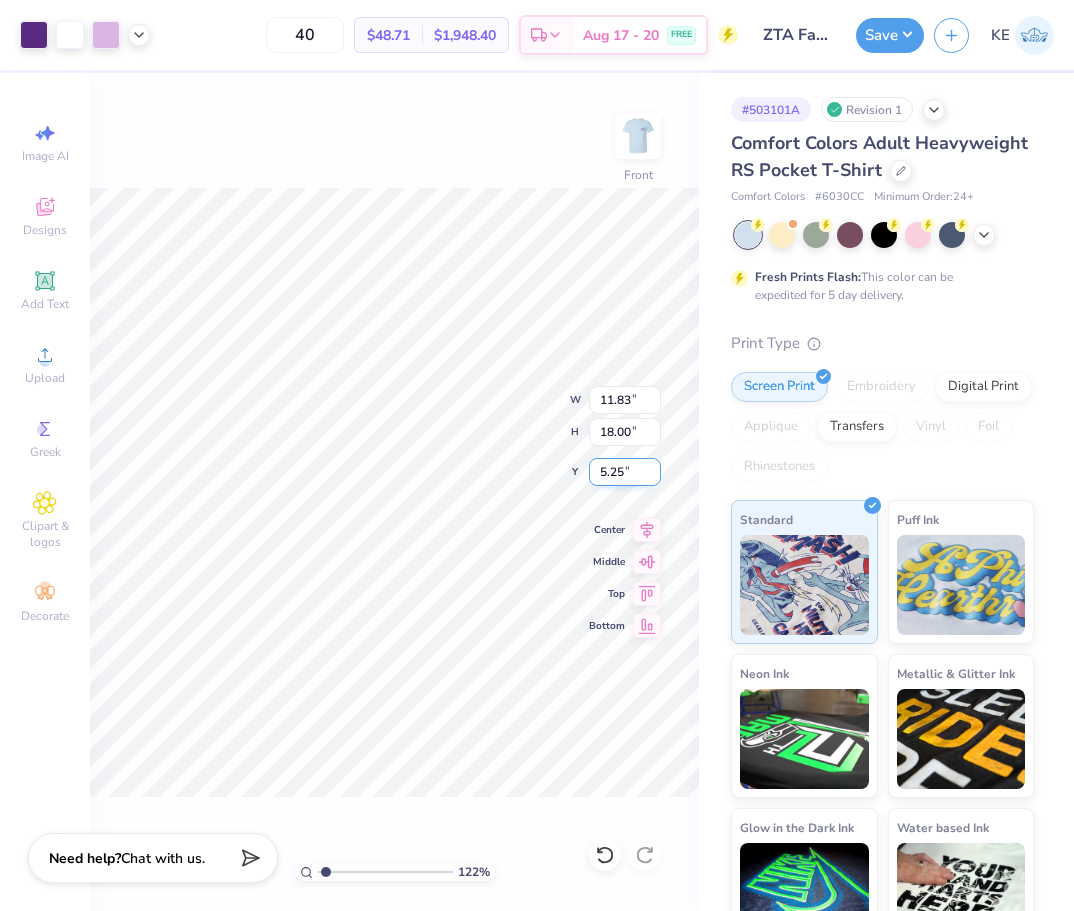 type on "1.10522621487156" 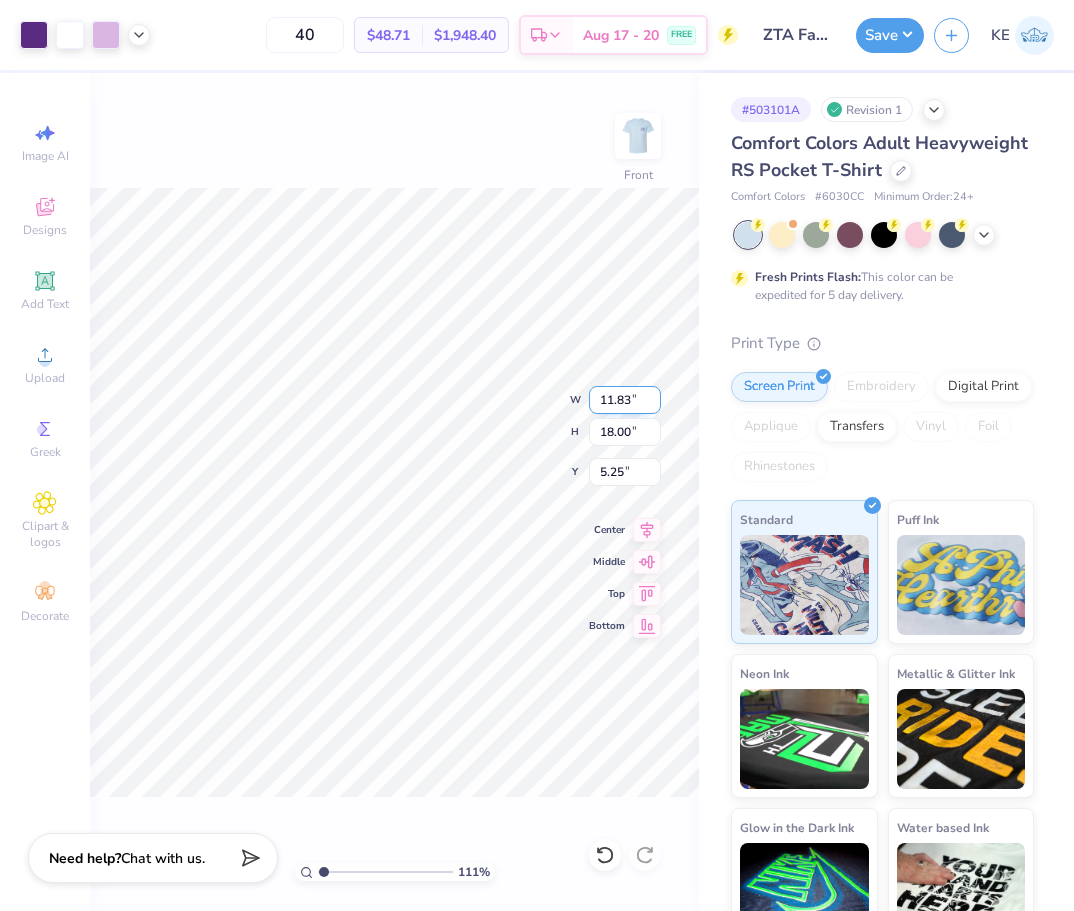 click on "11.83" at bounding box center [625, 400] 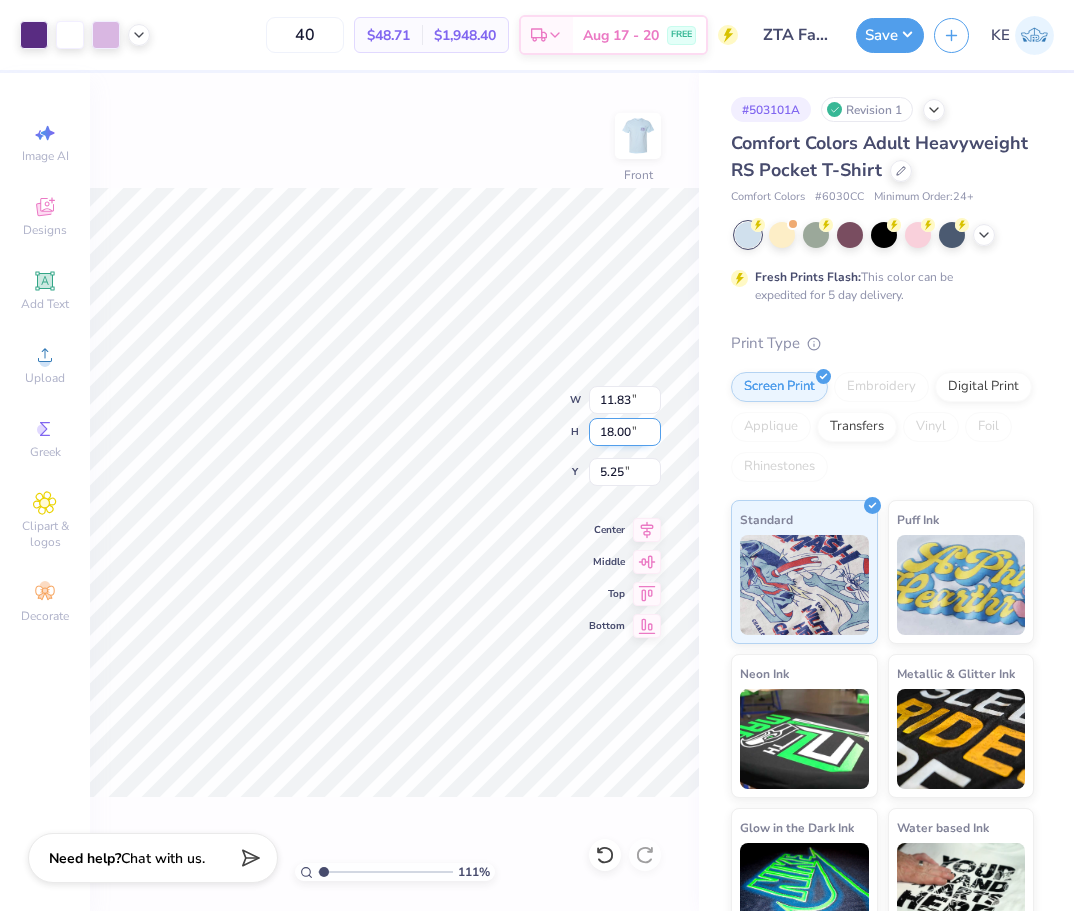 click on "18.00" at bounding box center [625, 432] 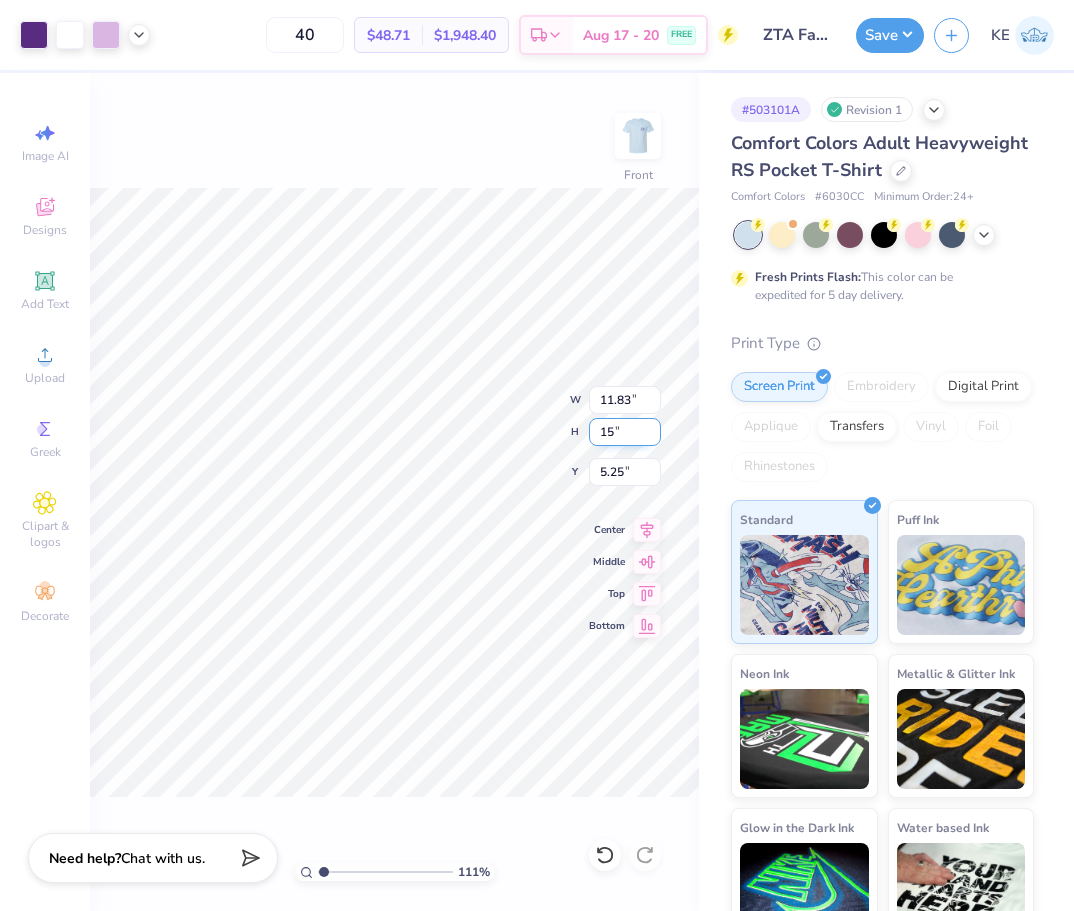 type on "15" 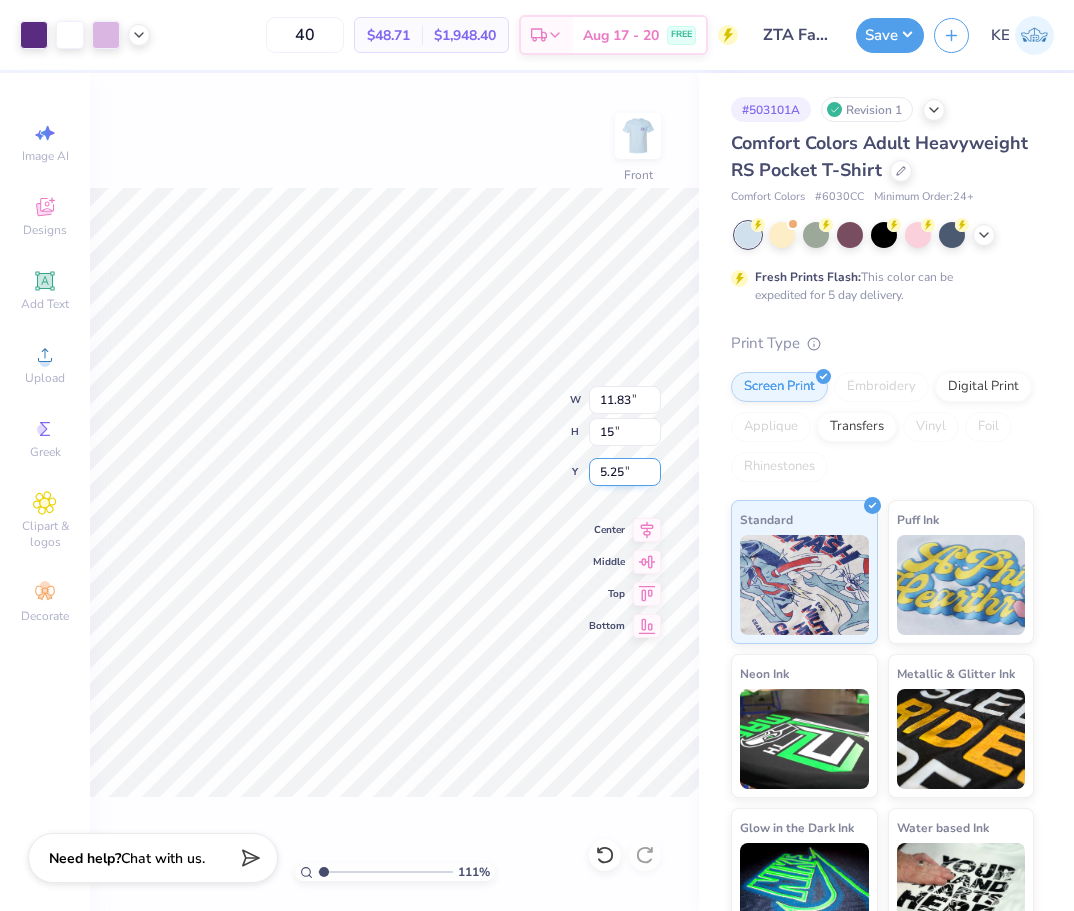 click on "5.25" at bounding box center [625, 472] 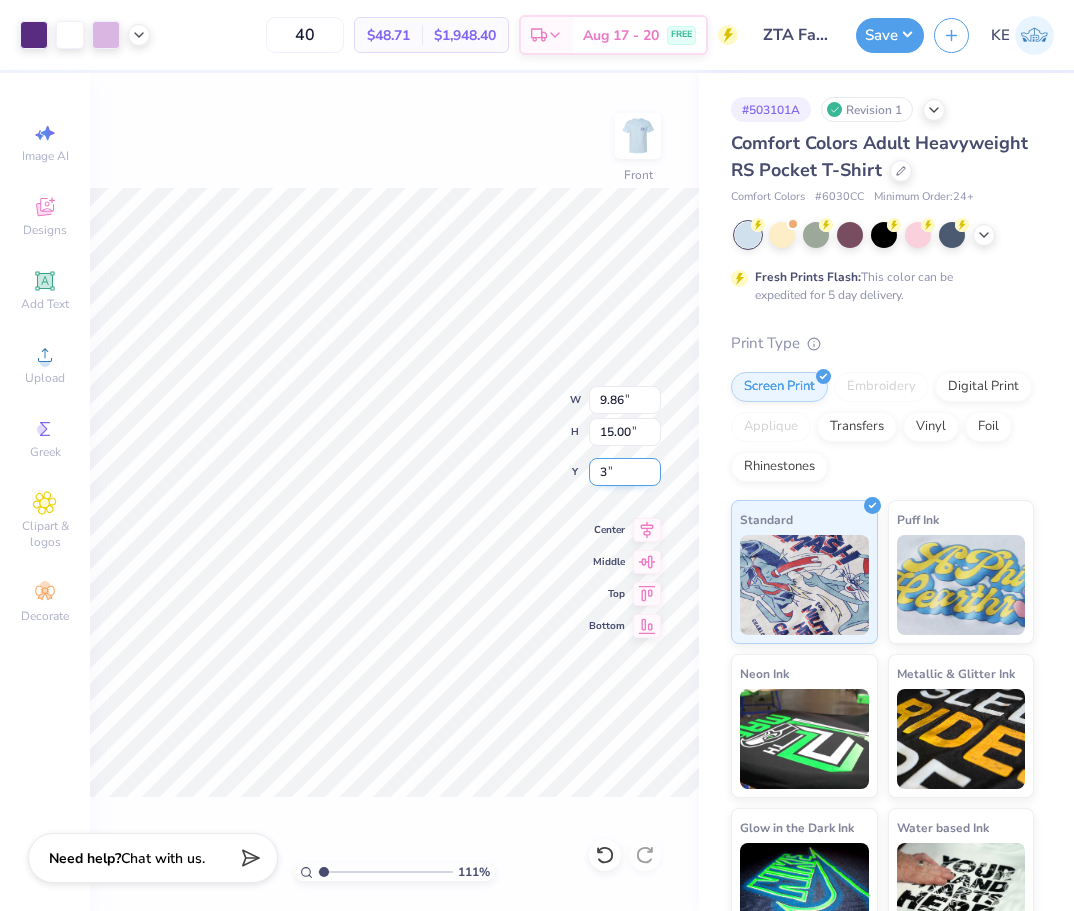 type on "3" 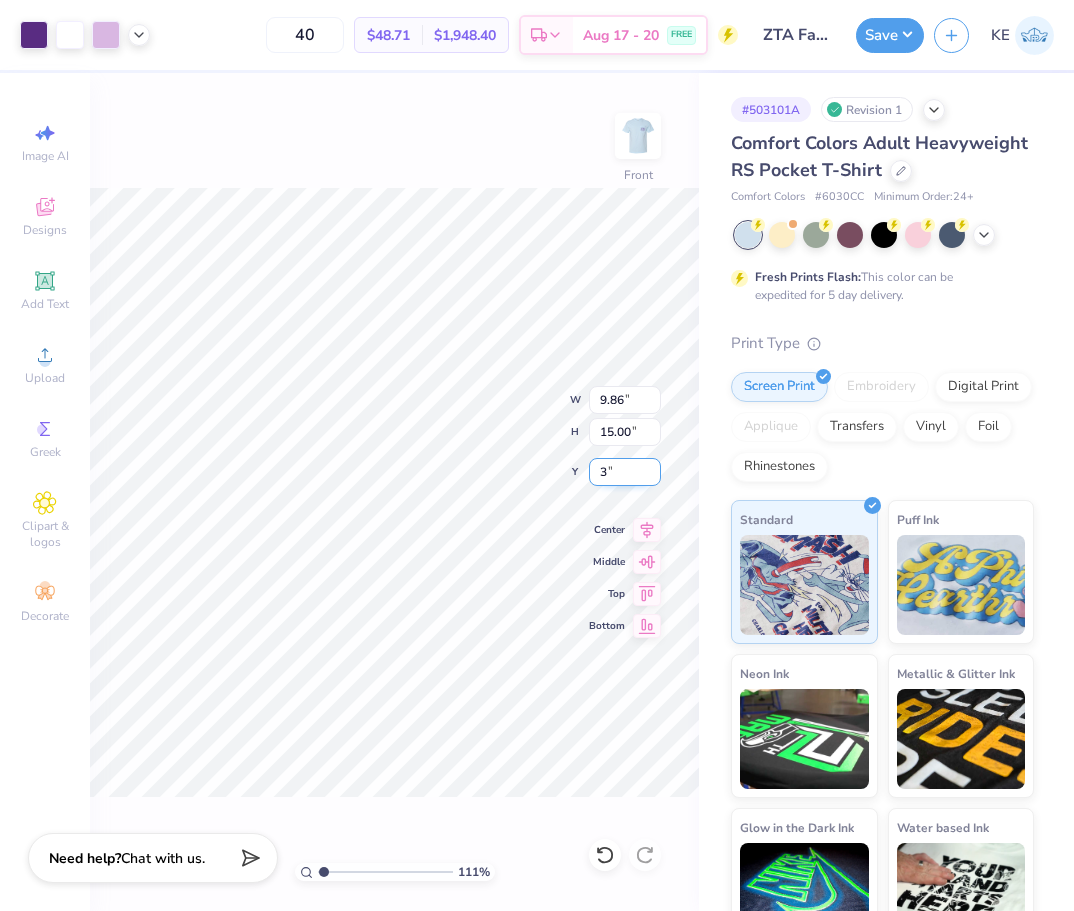 type on "1.10522621487156" 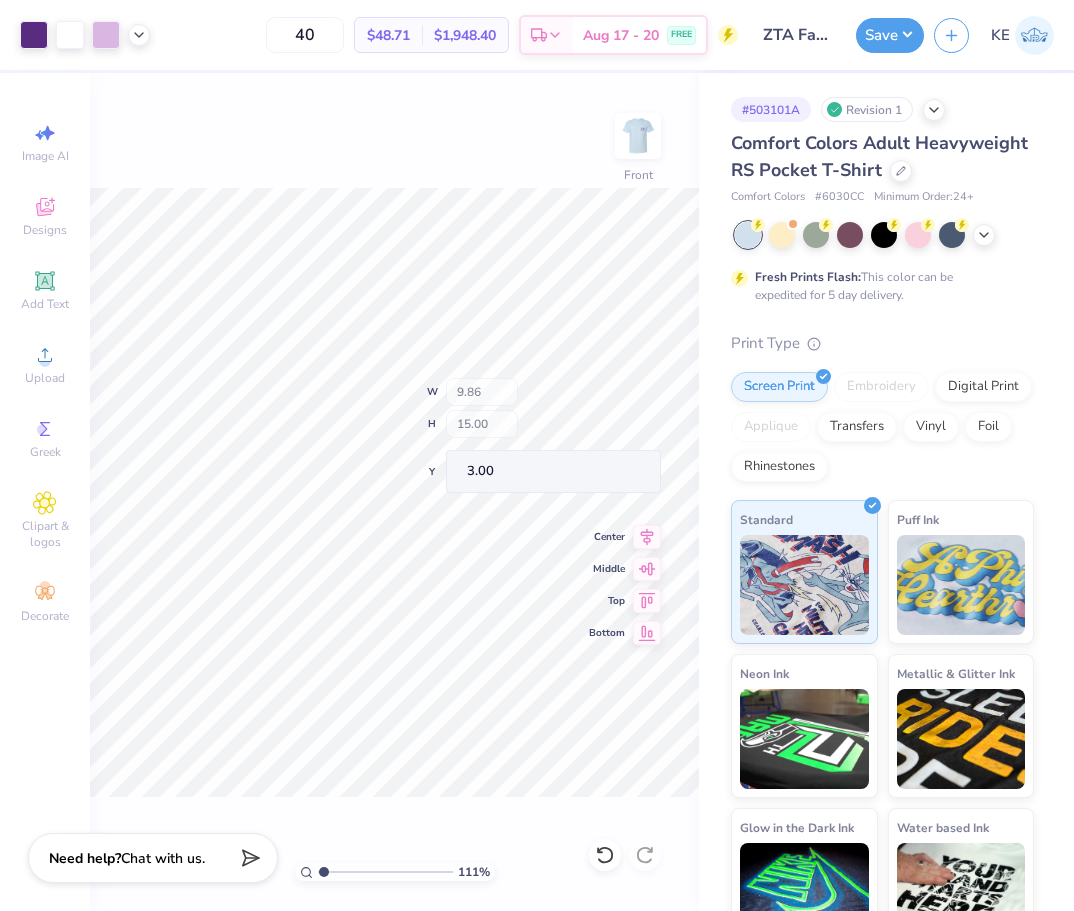 type on "1" 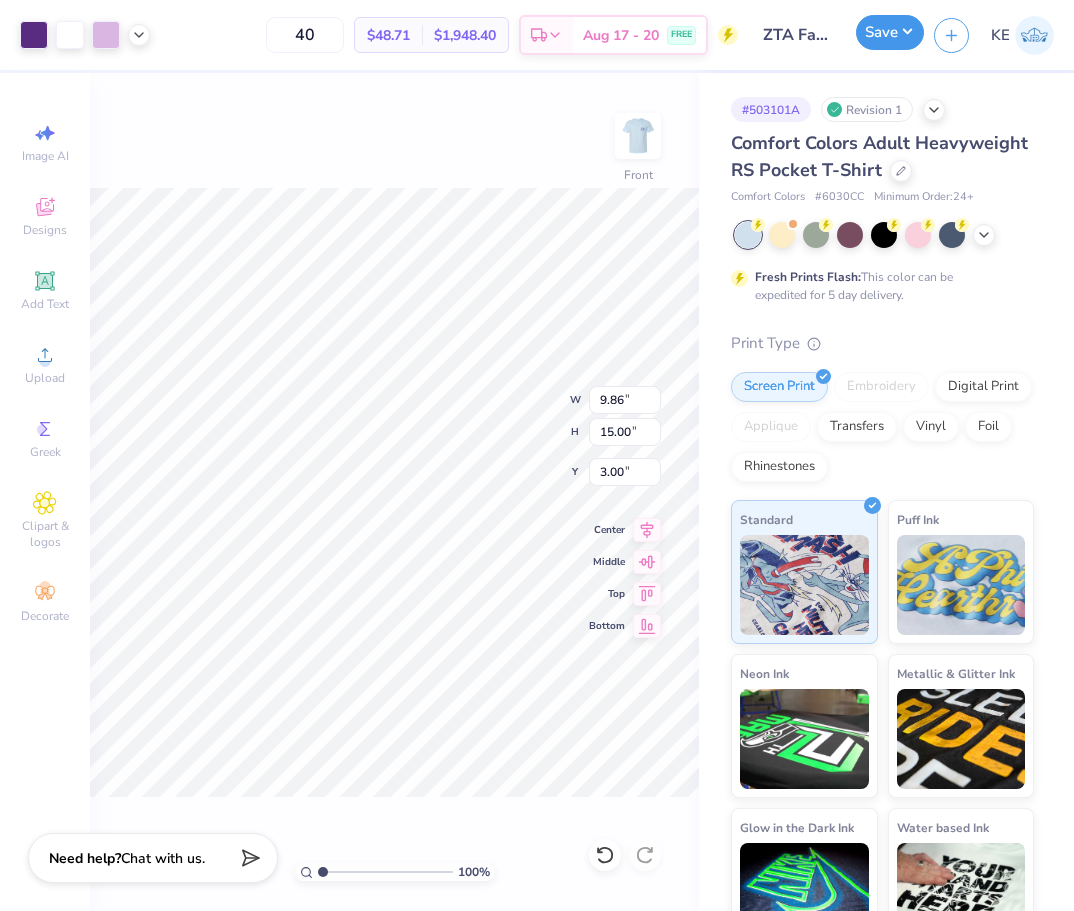 click on "Save" at bounding box center (890, 32) 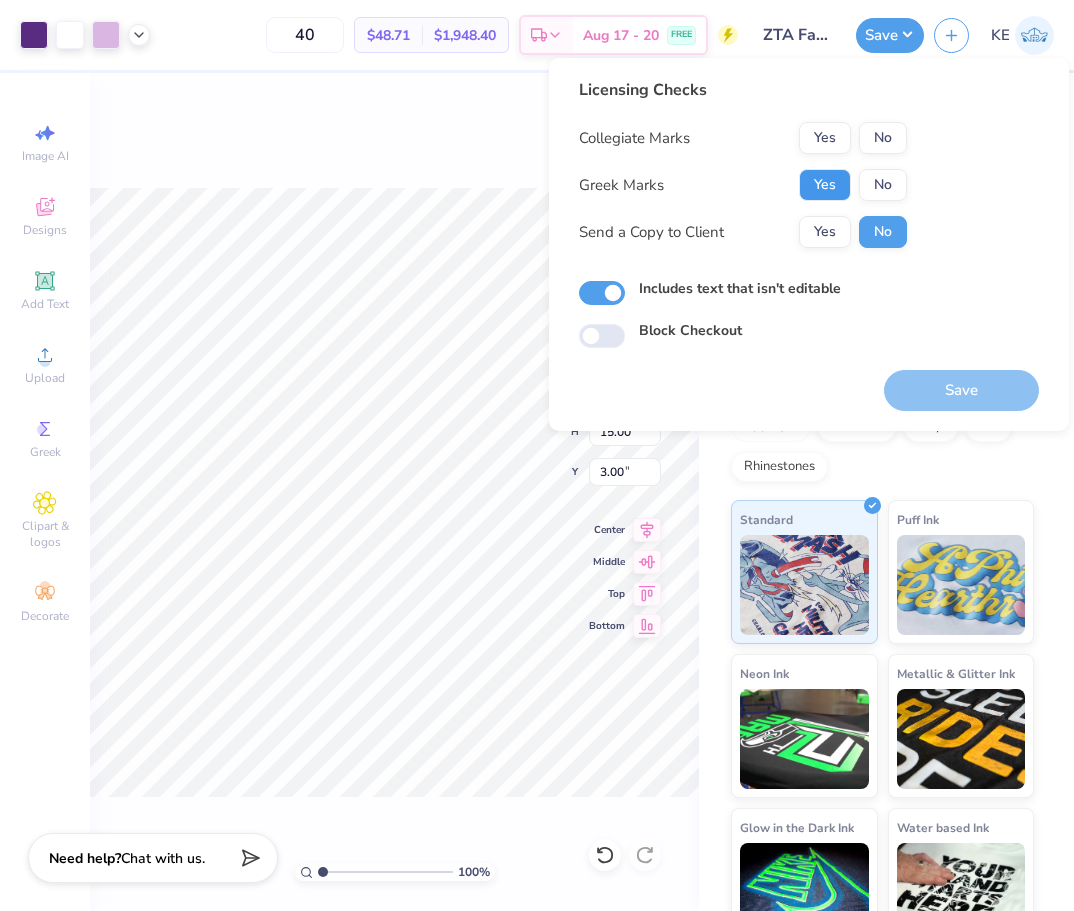click on "Yes" at bounding box center [825, 185] 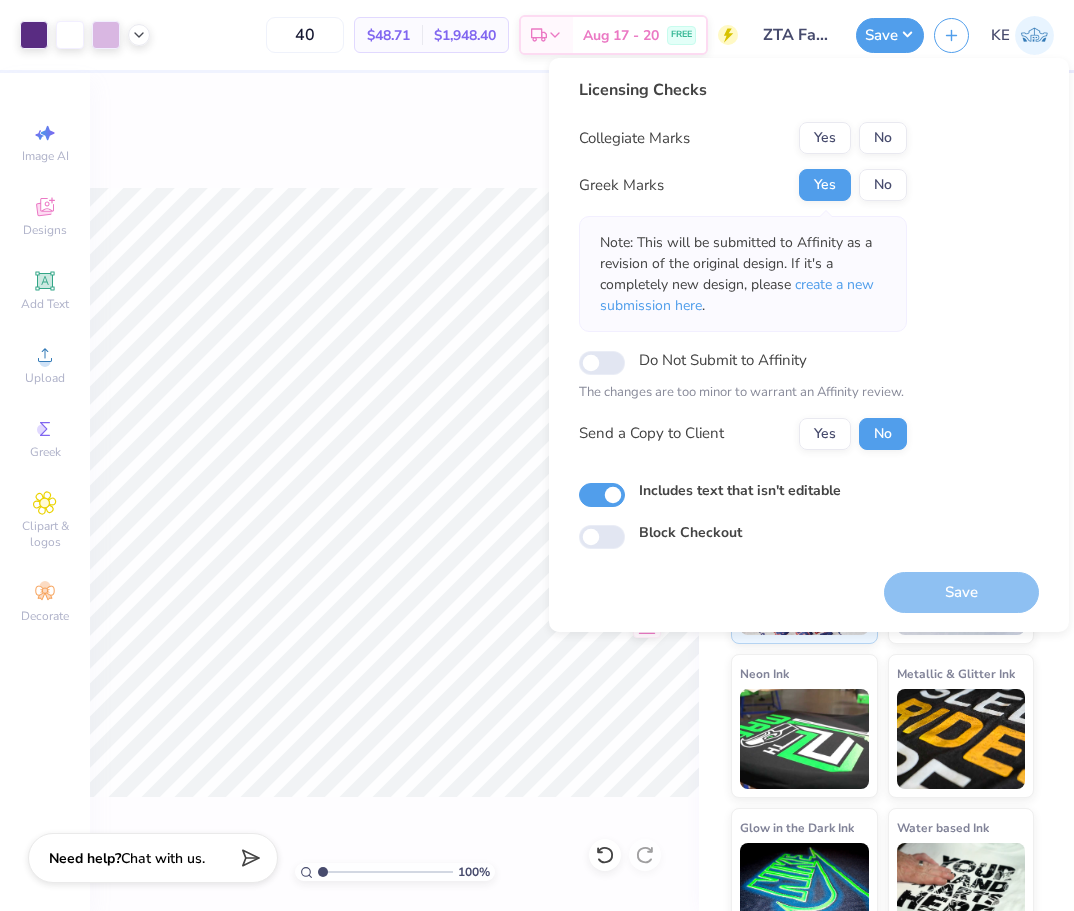 click on "Yes" at bounding box center (825, 138) 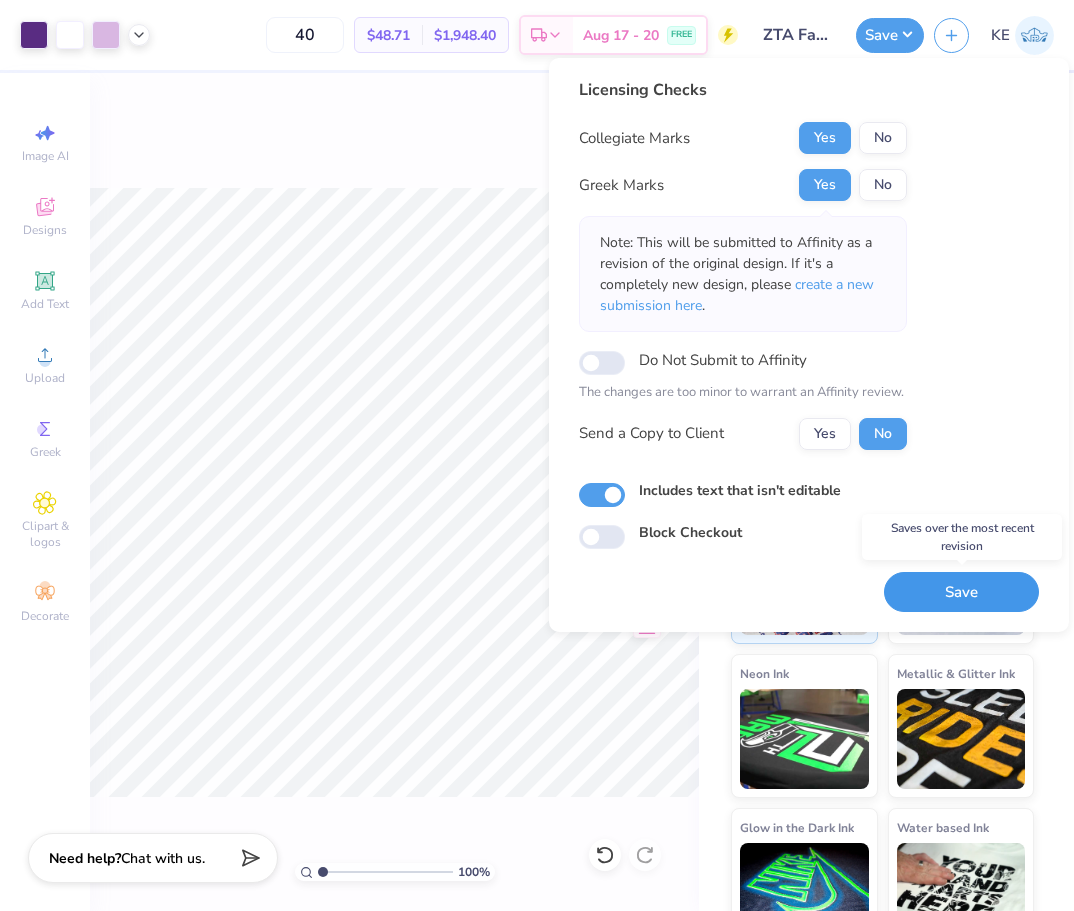 click on "Save" at bounding box center (961, 592) 